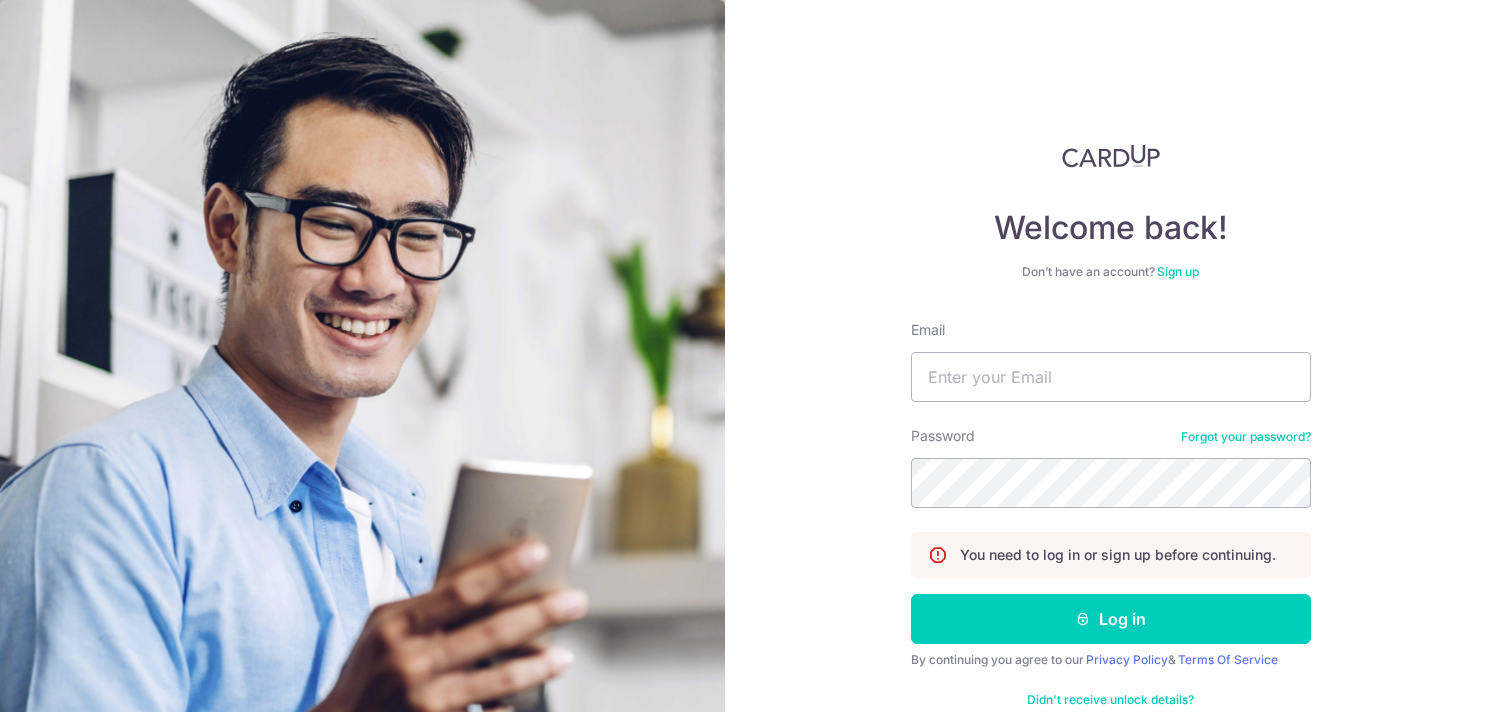 scroll, scrollTop: 0, scrollLeft: 0, axis: both 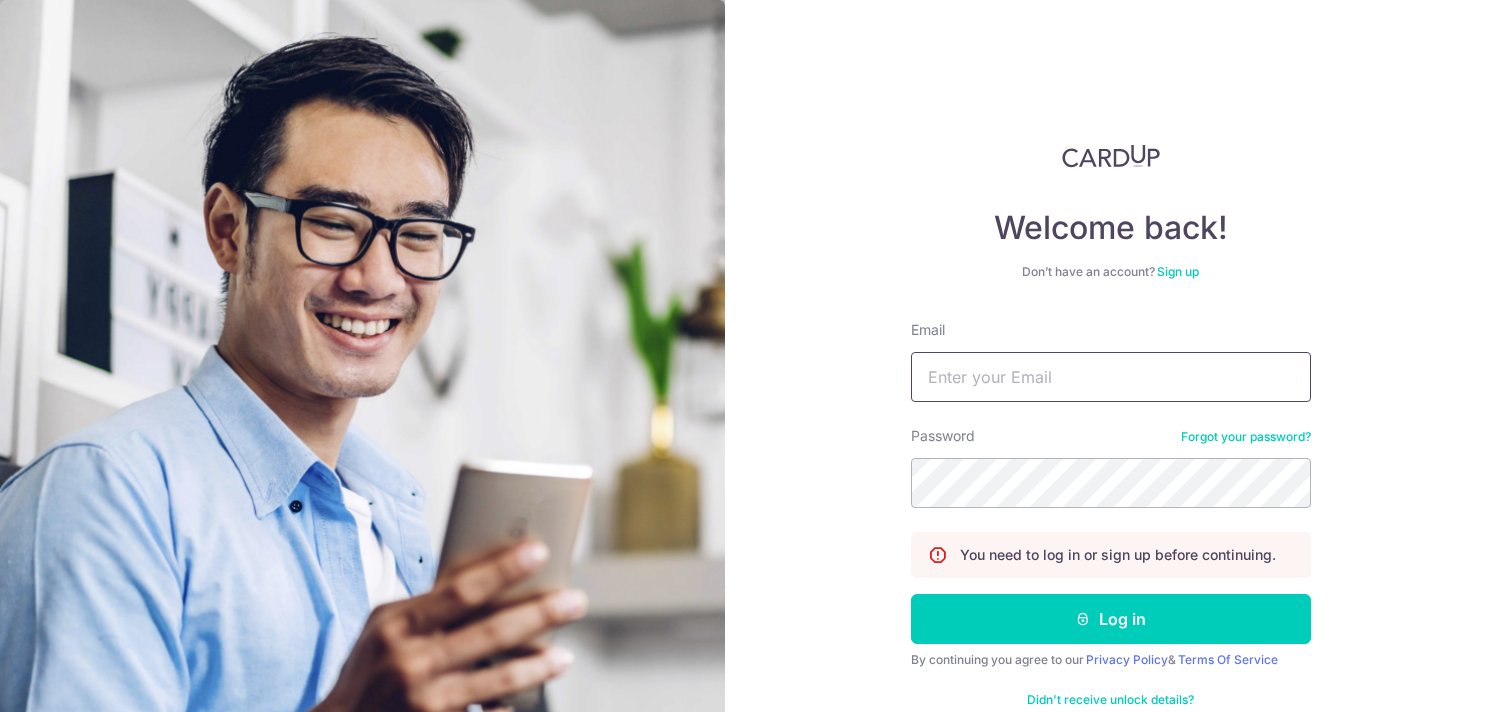 click on "Email" at bounding box center (1111, 377) 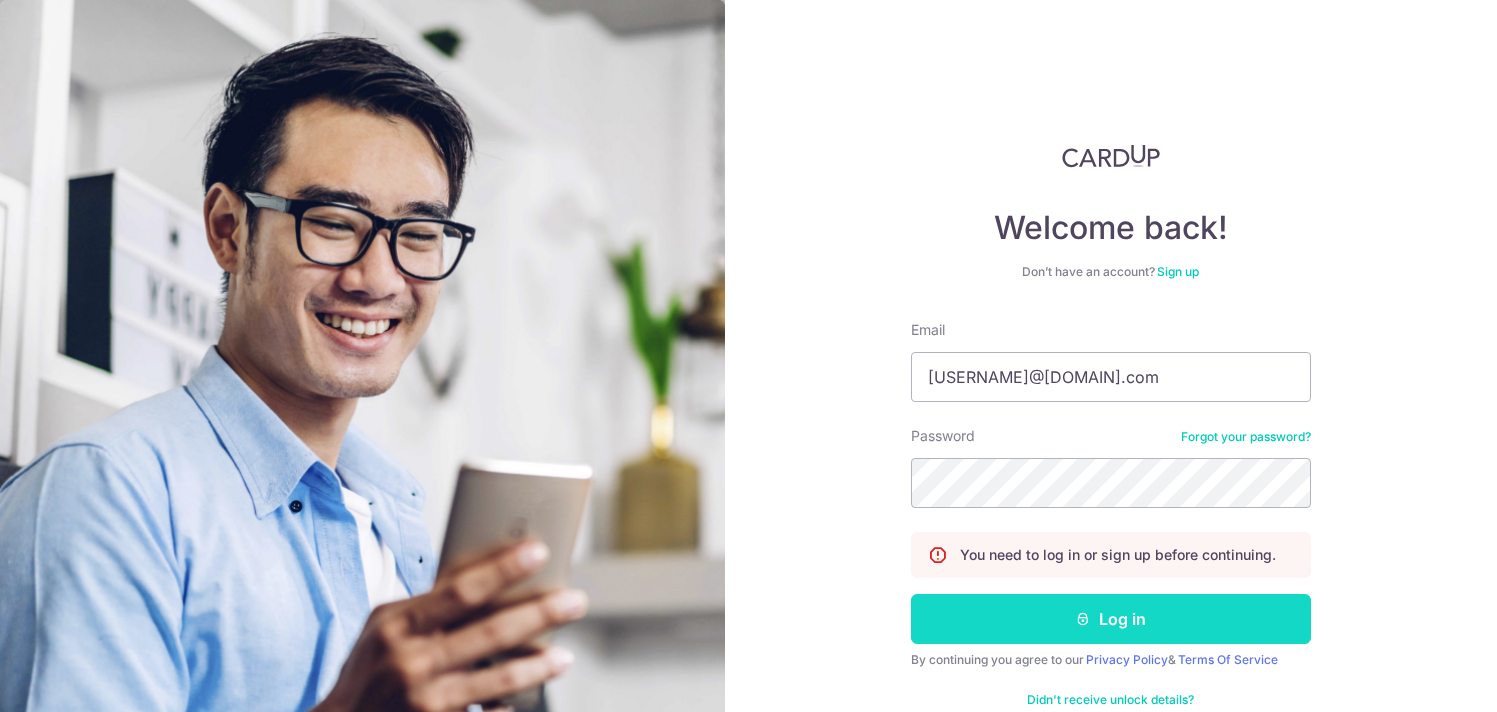click on "Log in" at bounding box center [1111, 619] 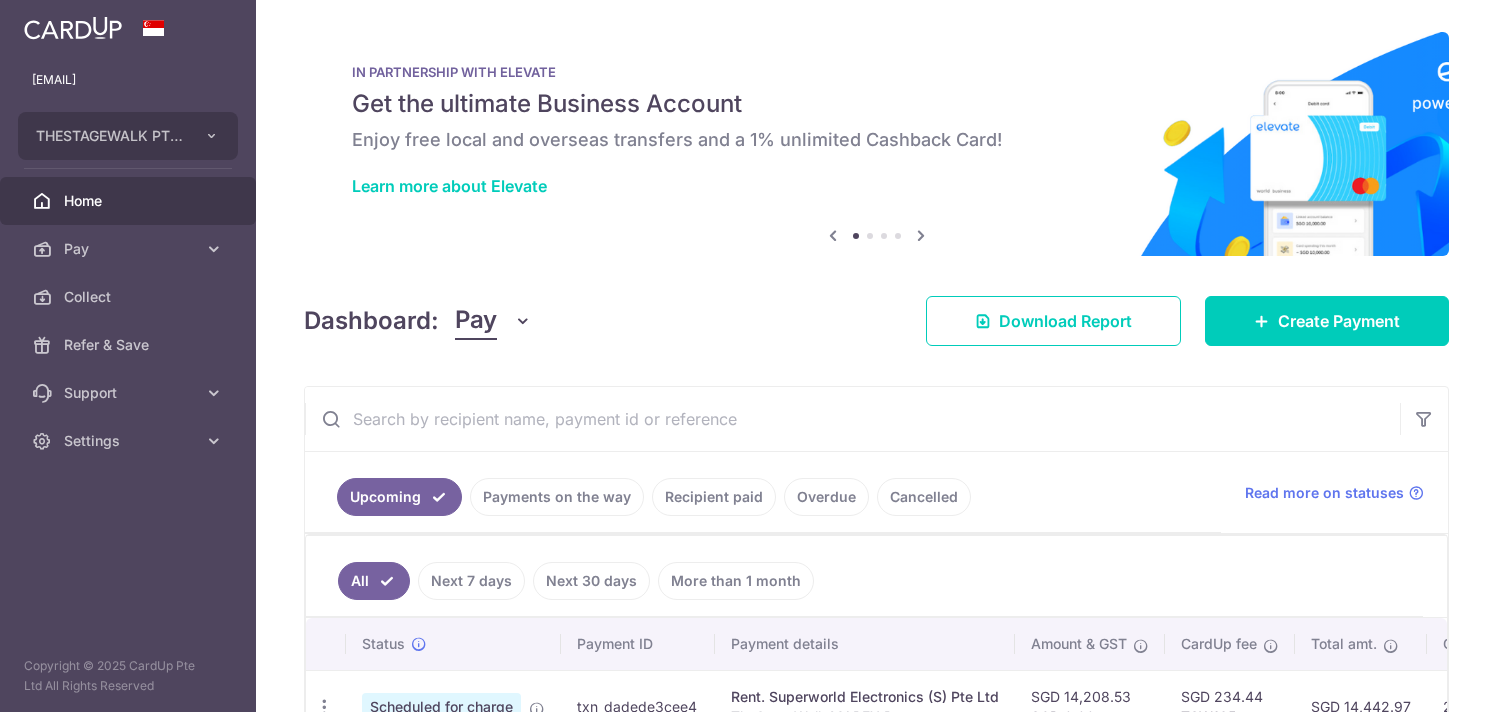 scroll, scrollTop: 0, scrollLeft: 0, axis: both 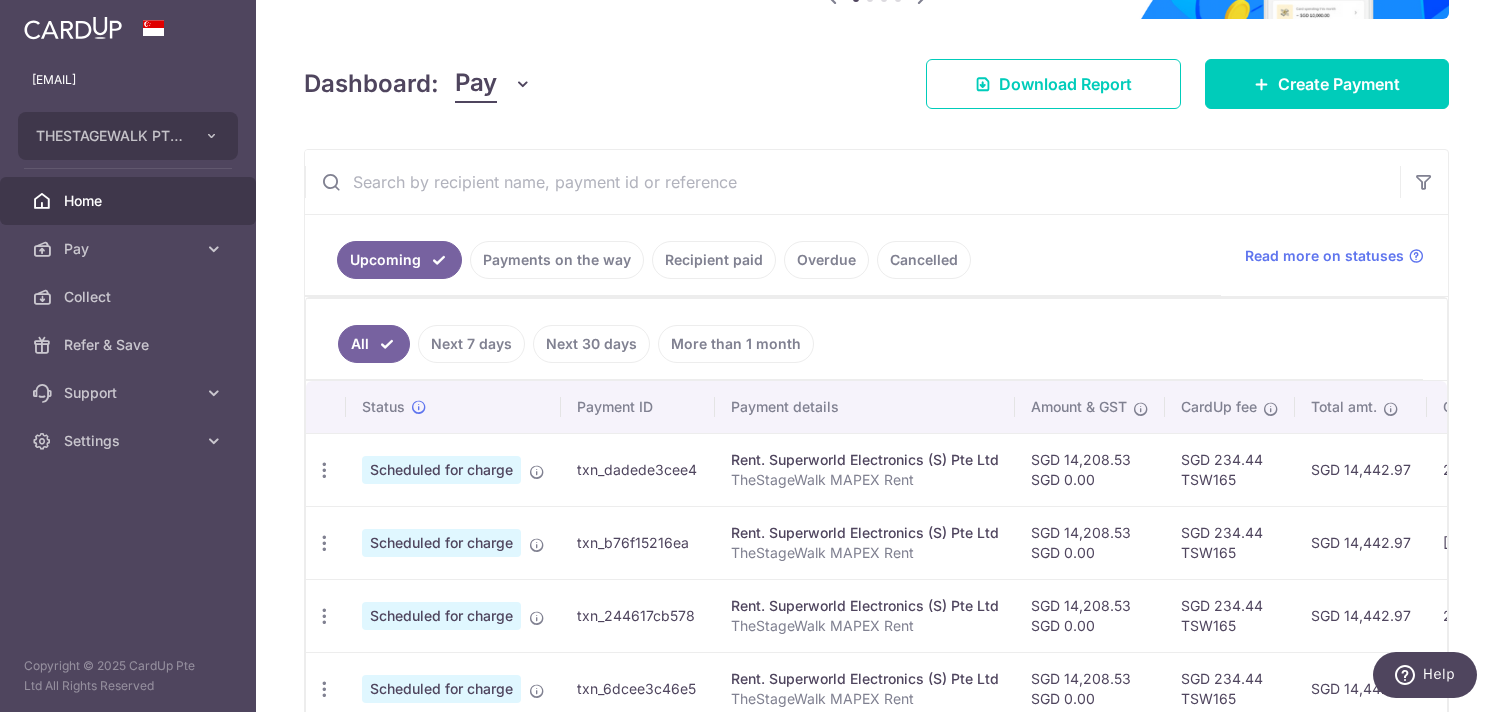 click on "Recipient paid" at bounding box center [714, 260] 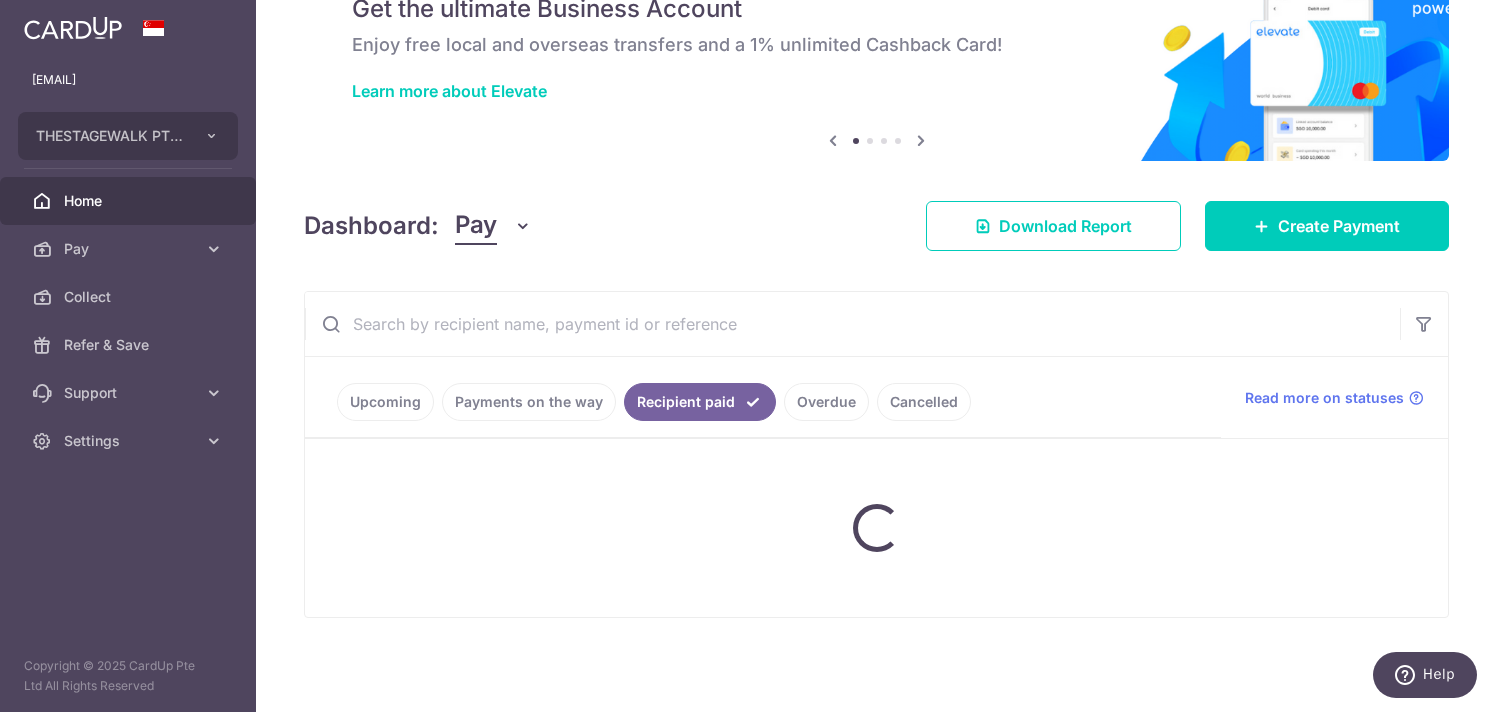 scroll, scrollTop: 237, scrollLeft: 0, axis: vertical 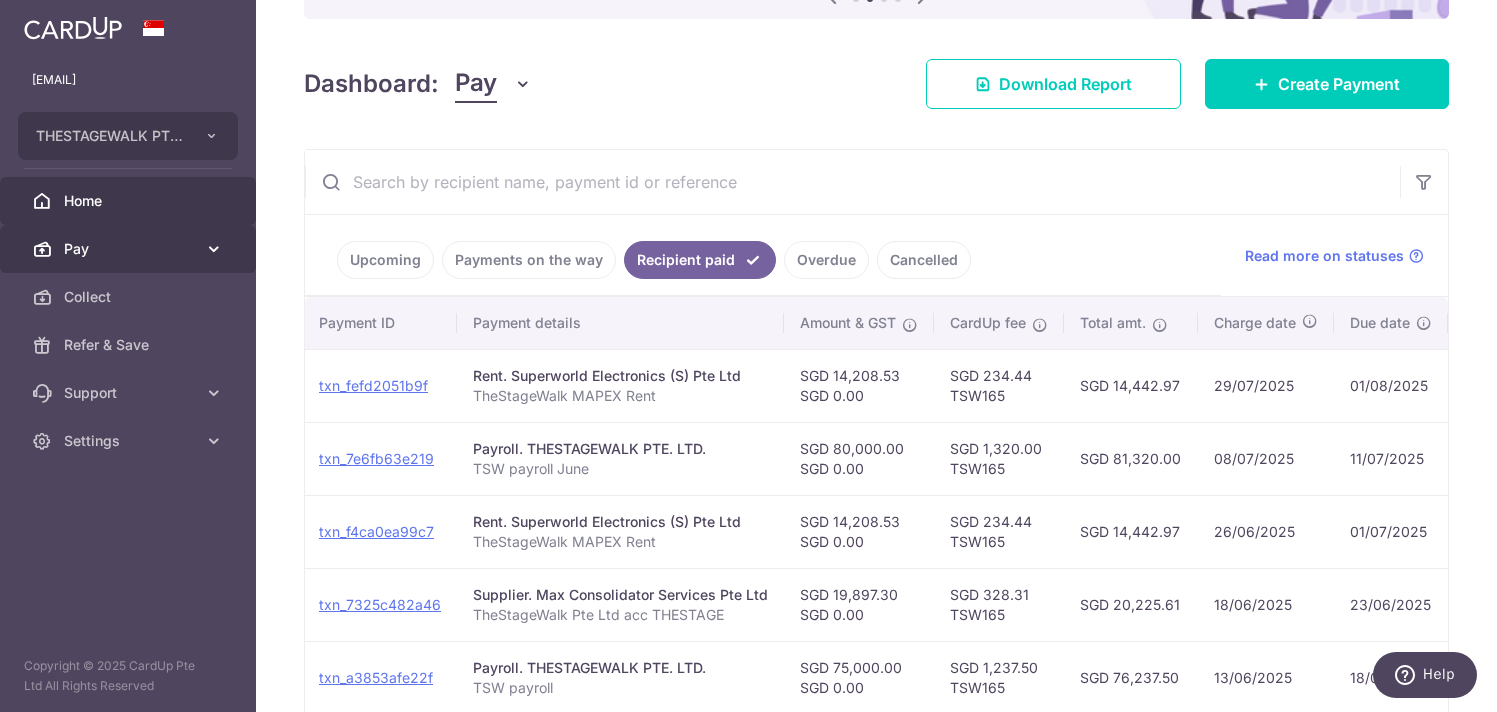click at bounding box center (214, 249) 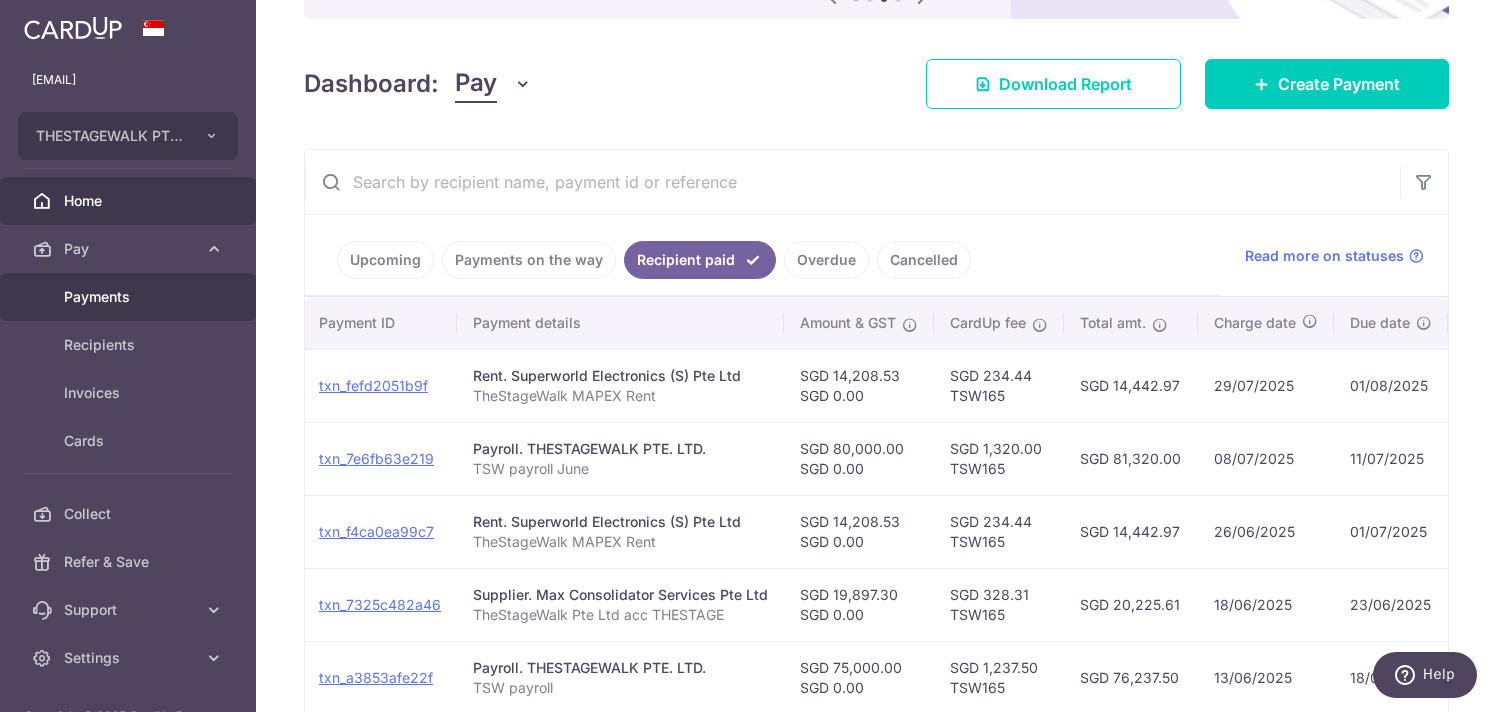 click on "Payments" at bounding box center (130, 297) 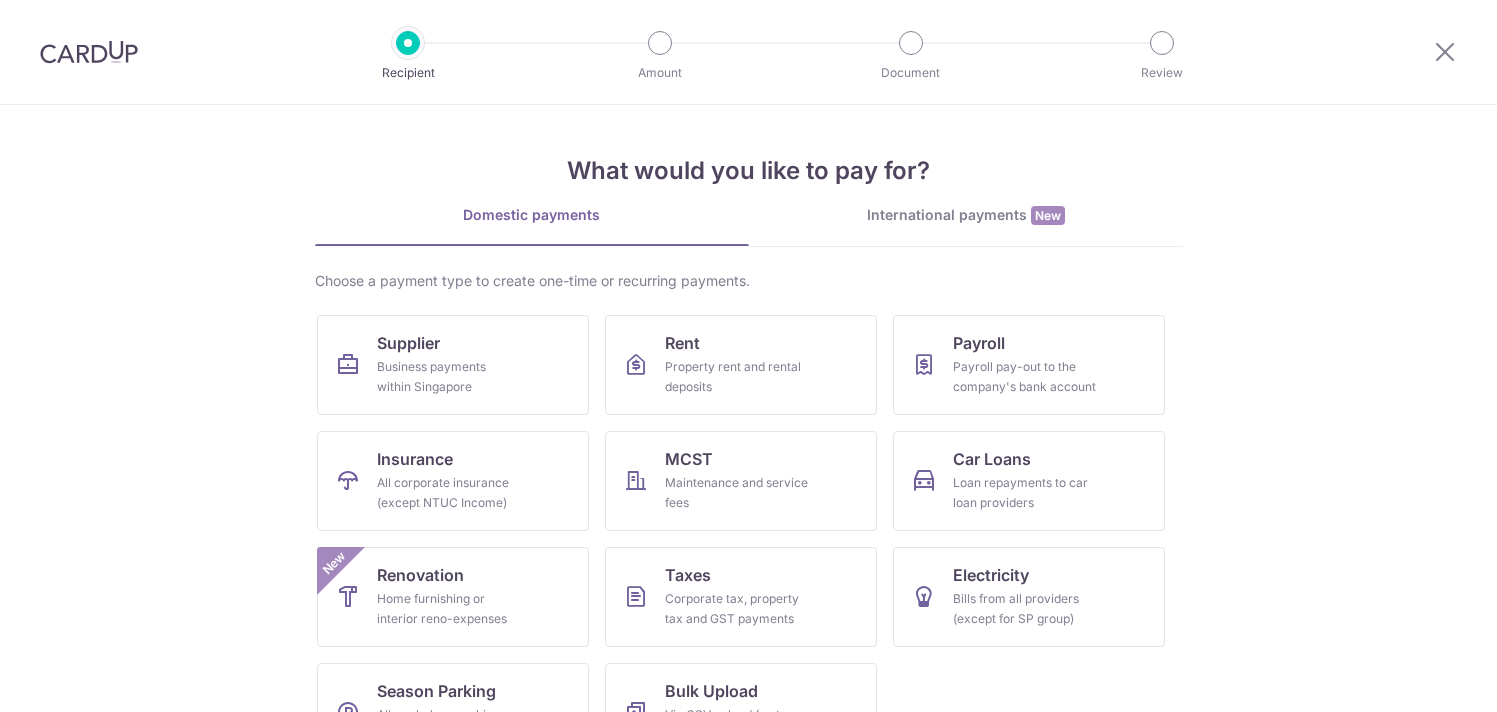 scroll, scrollTop: 0, scrollLeft: 0, axis: both 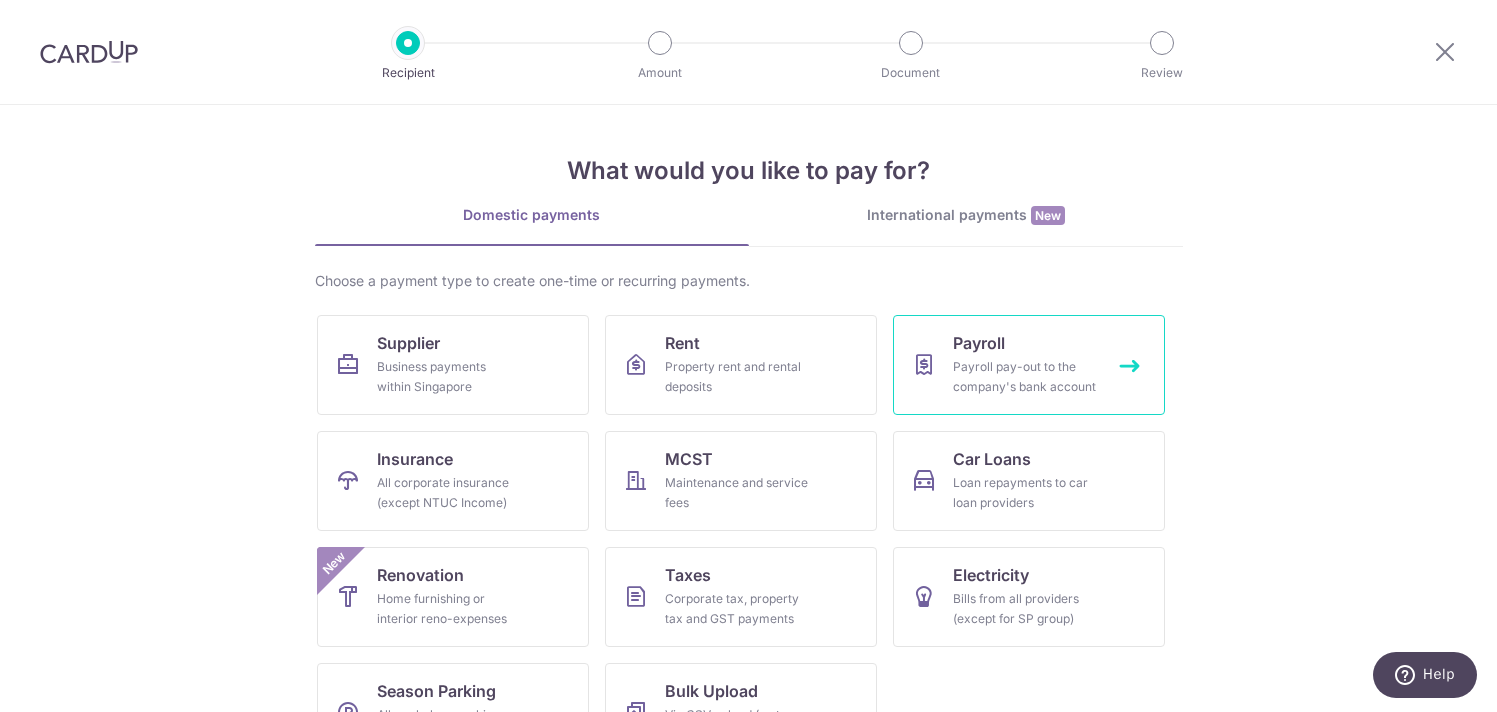 click on "Payroll pay-out to the company's bank account" at bounding box center [1025, 377] 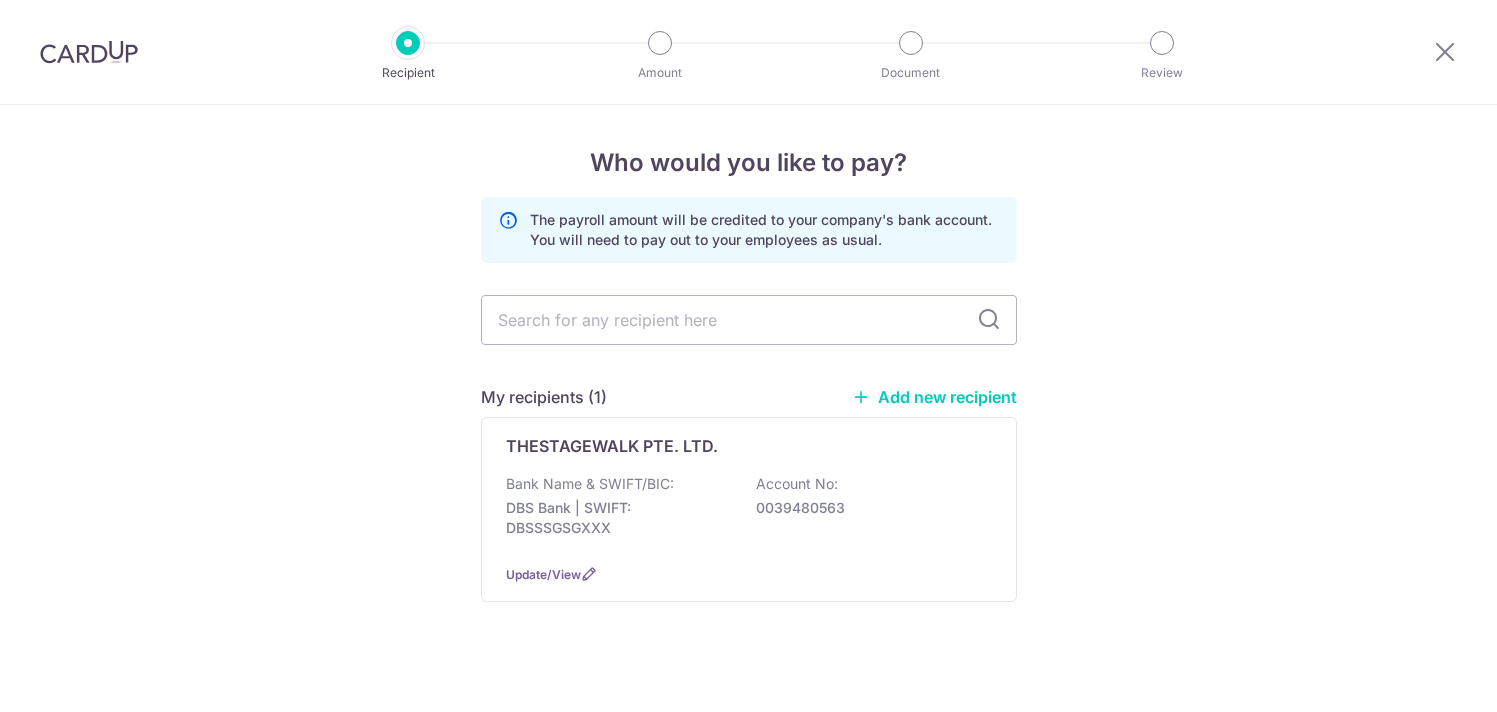 scroll, scrollTop: 0, scrollLeft: 0, axis: both 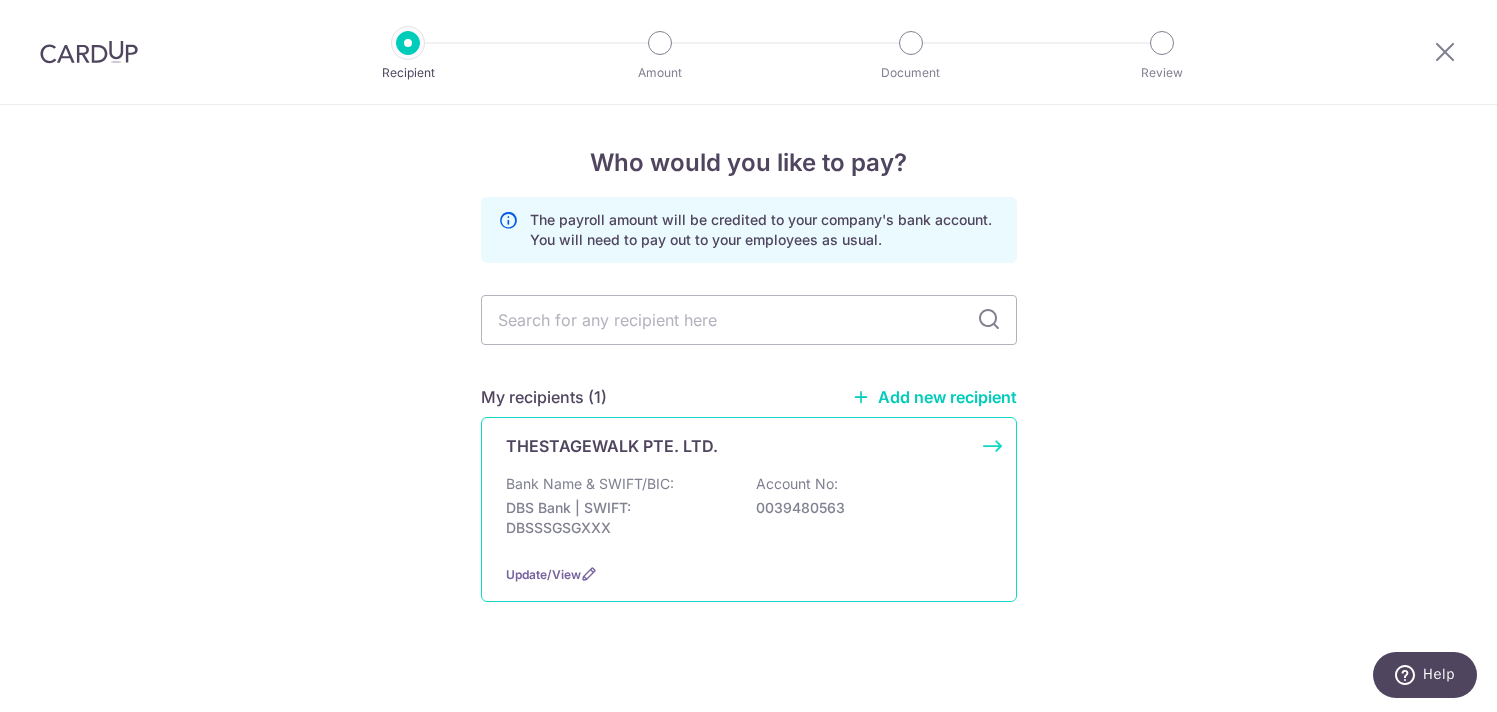 click on "DBS Bank | SWIFT: DBSSSGSGXXX" at bounding box center (618, 518) 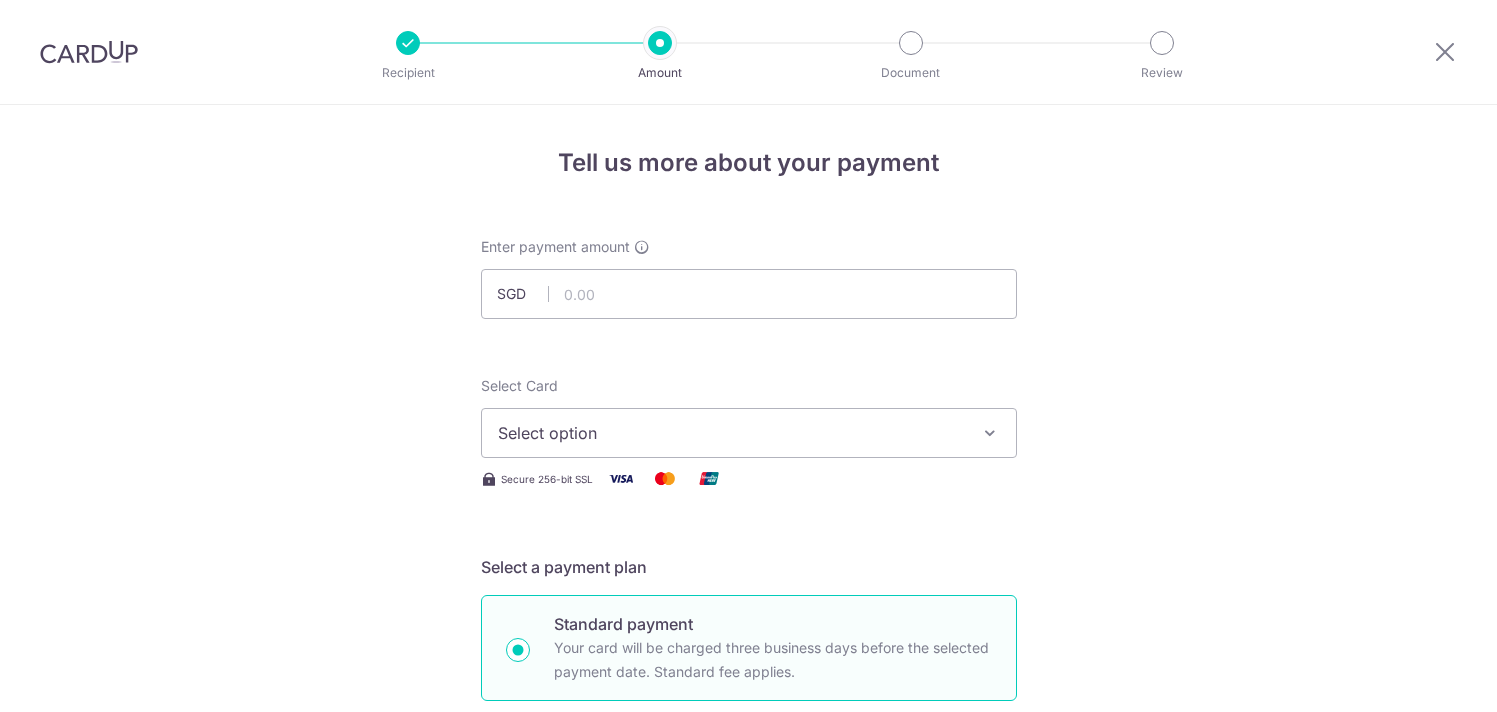 scroll, scrollTop: 0, scrollLeft: 0, axis: both 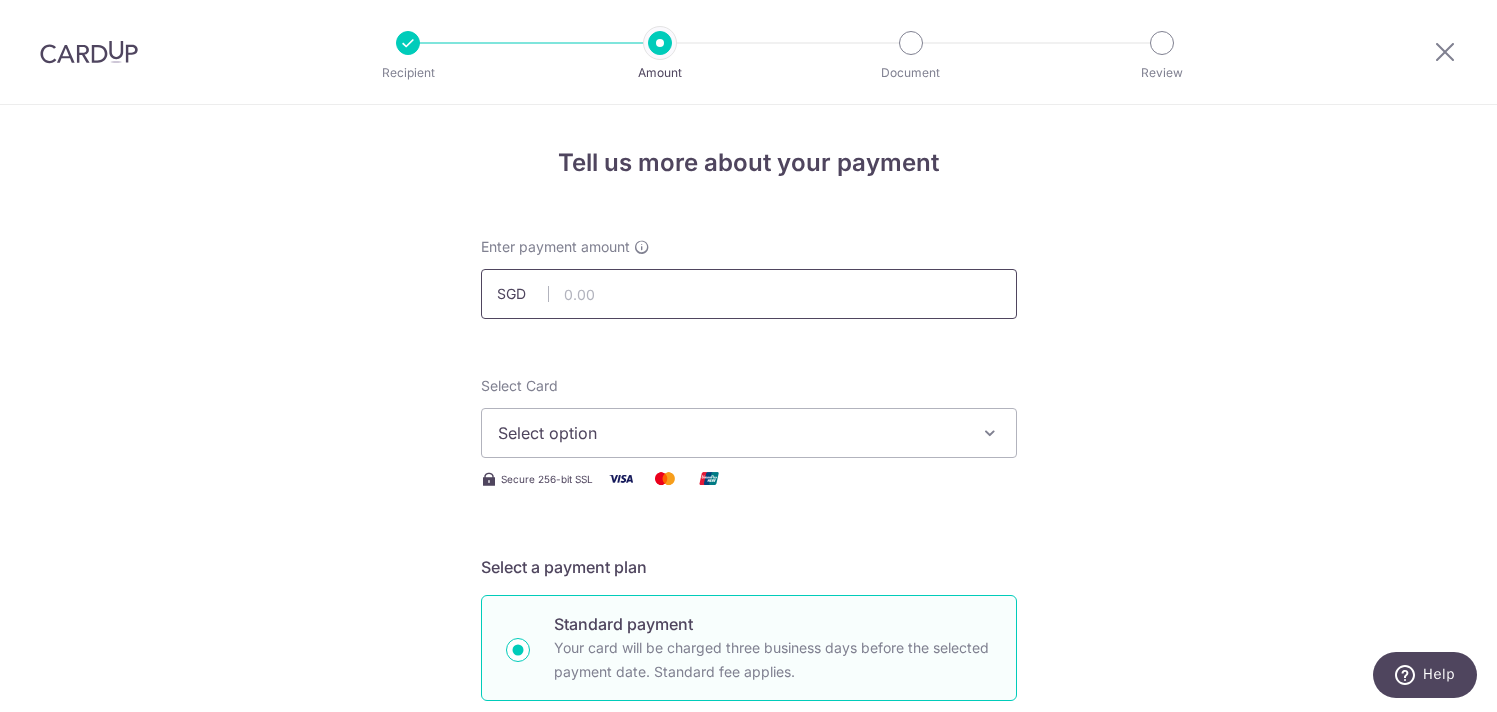 click at bounding box center (749, 294) 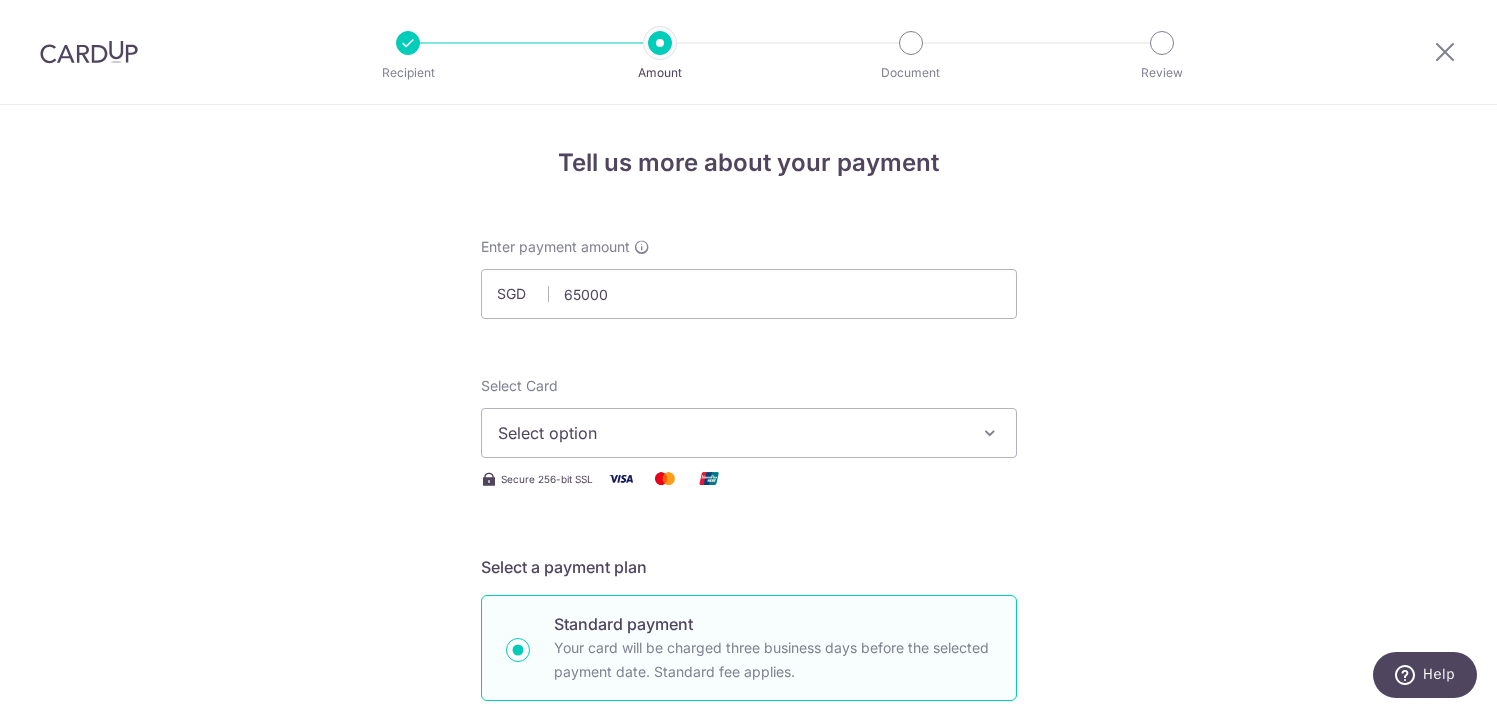 type on "65,000.00" 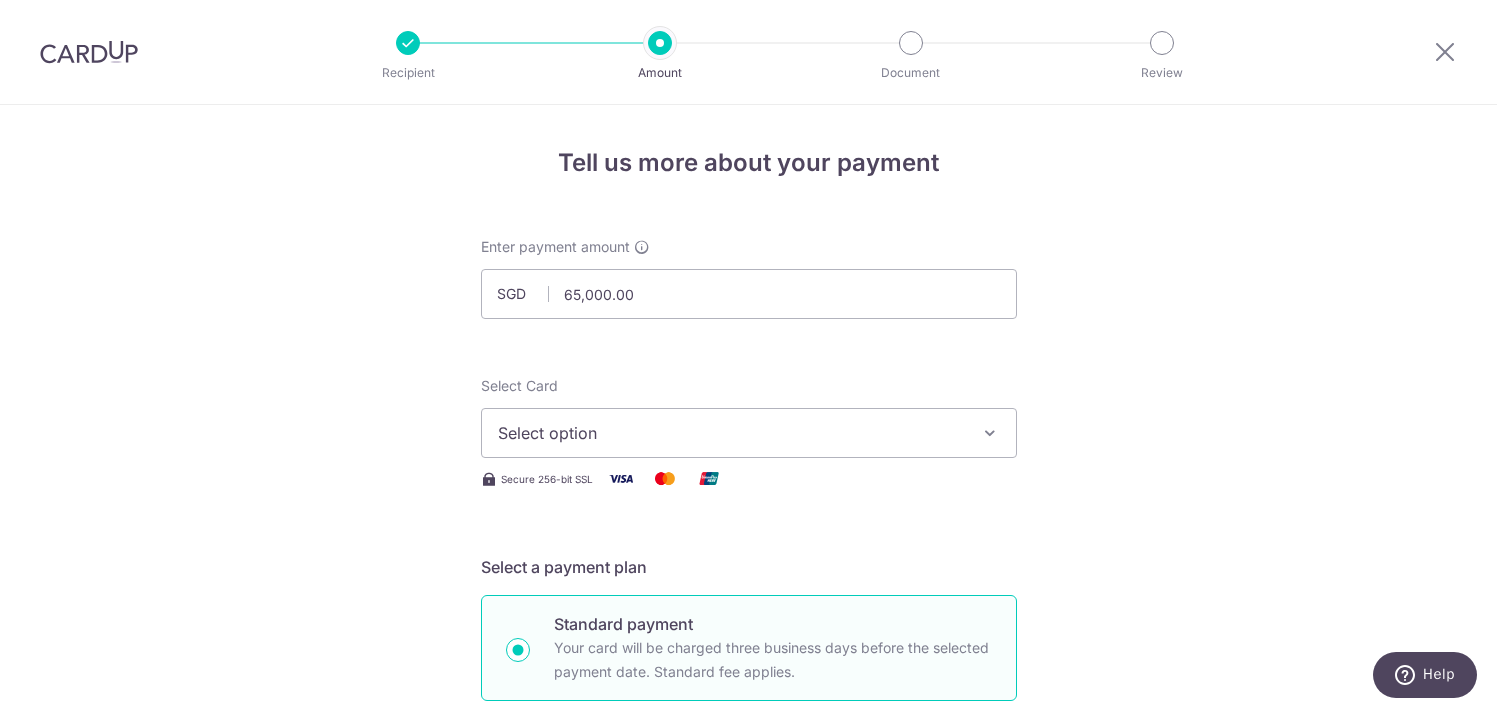 click on "Tell us more about your payment
Enter payment amount
SGD
65,000.00
65000.00
Select Card
Select option
Add credit card
Your Cards
**** 6634
Secure 256-bit SSL
Text
New card details
Card
Secure 256-bit SSL" at bounding box center (748, 1066) 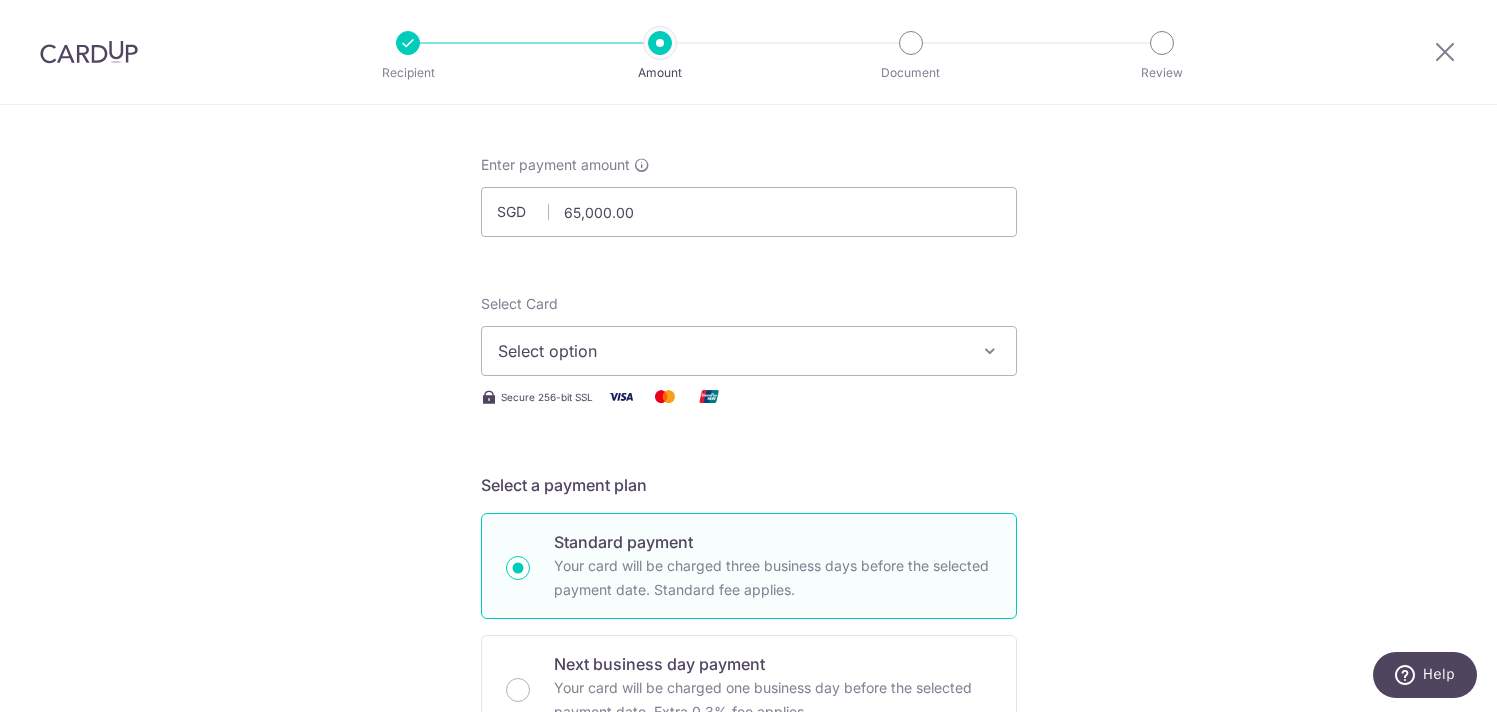scroll, scrollTop: 97, scrollLeft: 0, axis: vertical 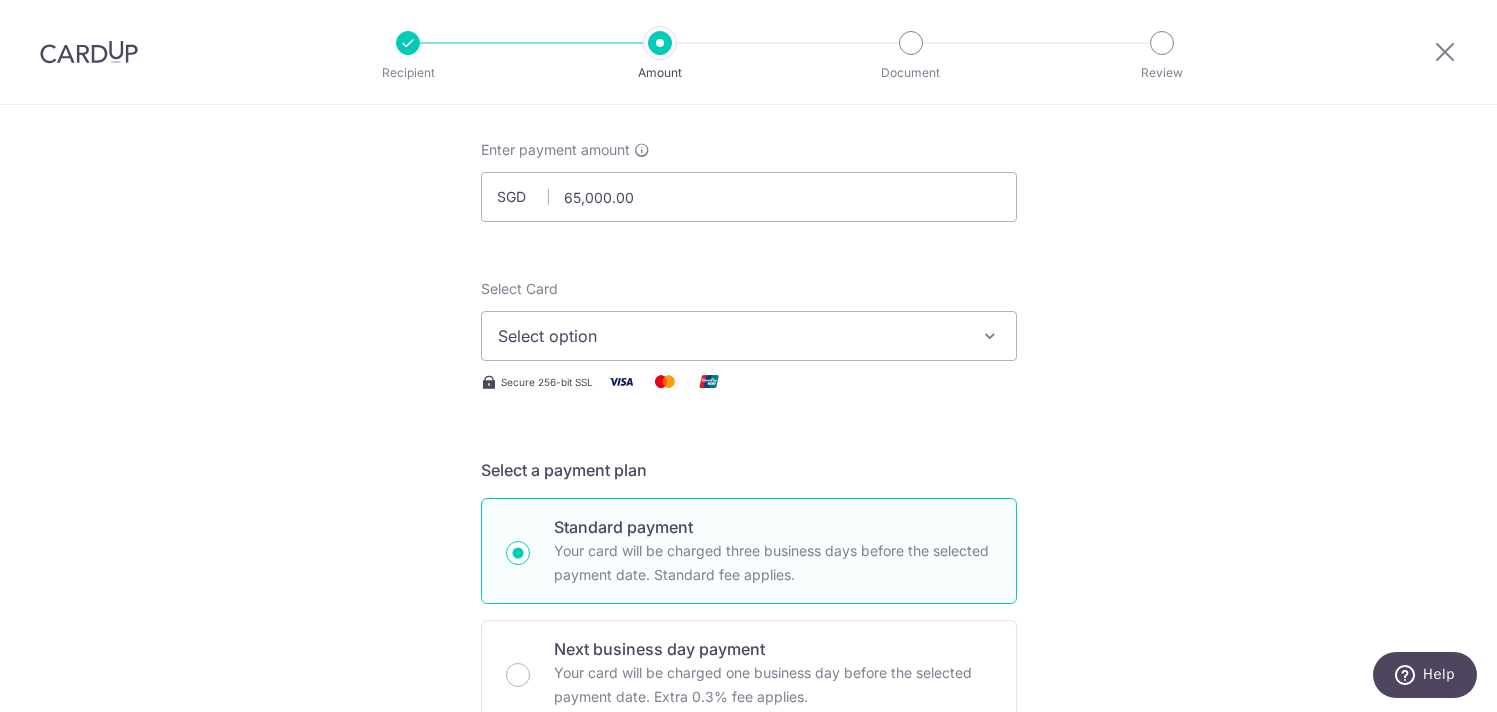 click on "Select option" at bounding box center (731, 336) 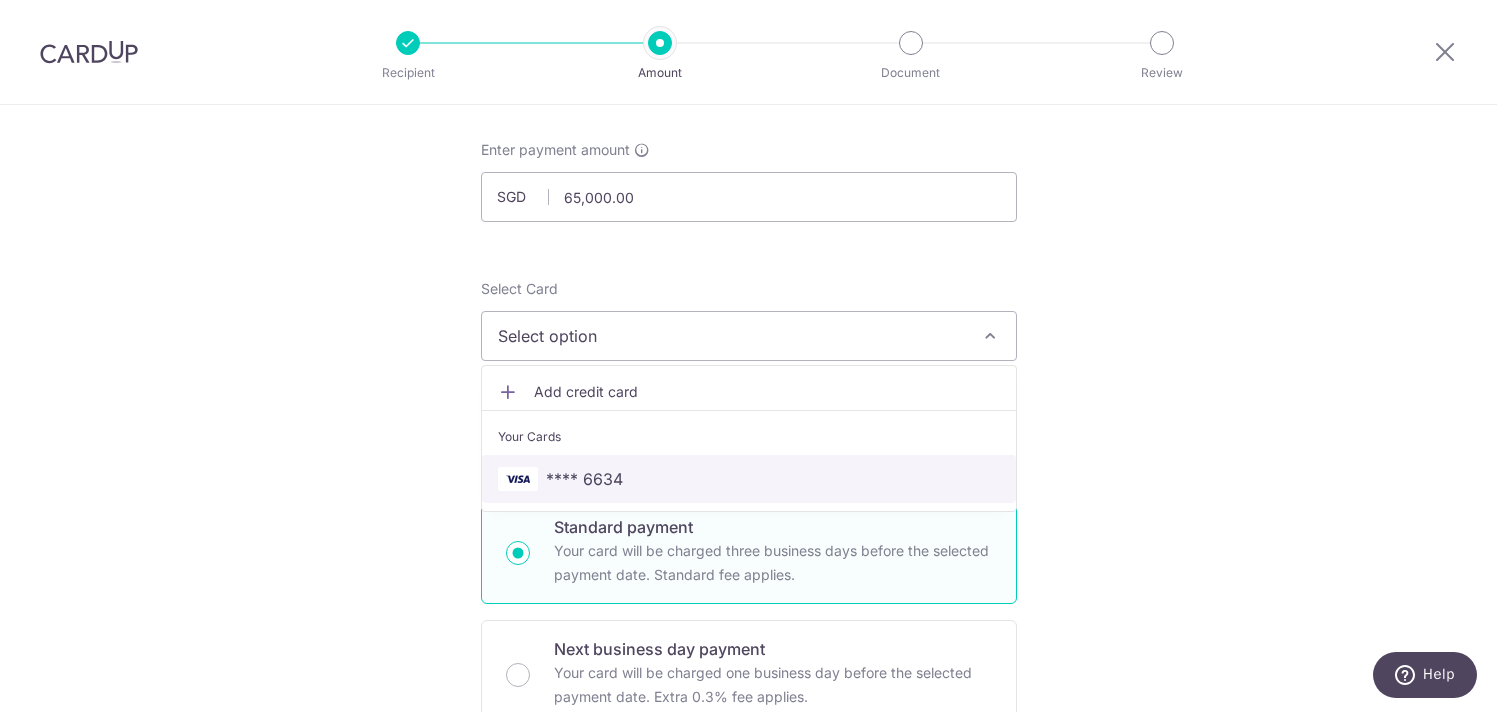 click on "**** 6634" at bounding box center (584, 479) 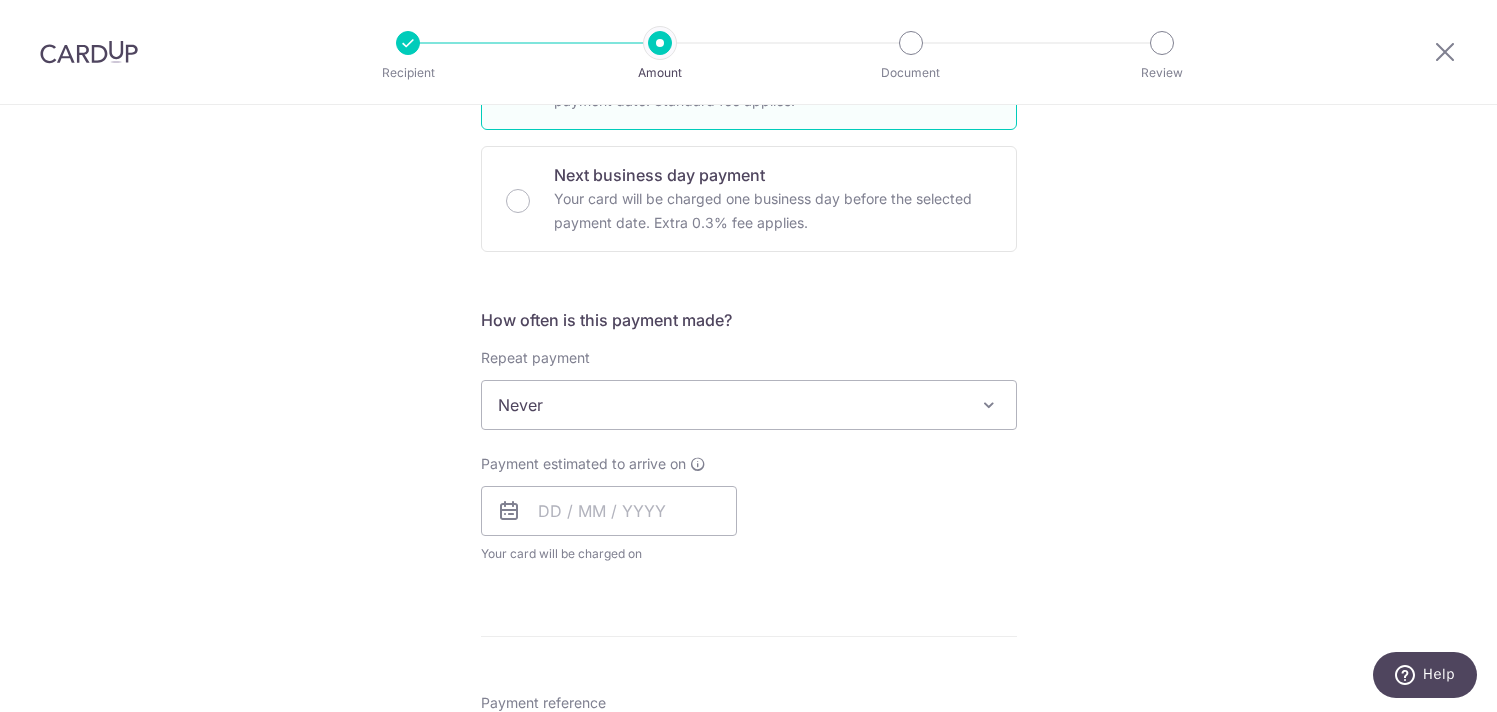 scroll, scrollTop: 614, scrollLeft: 0, axis: vertical 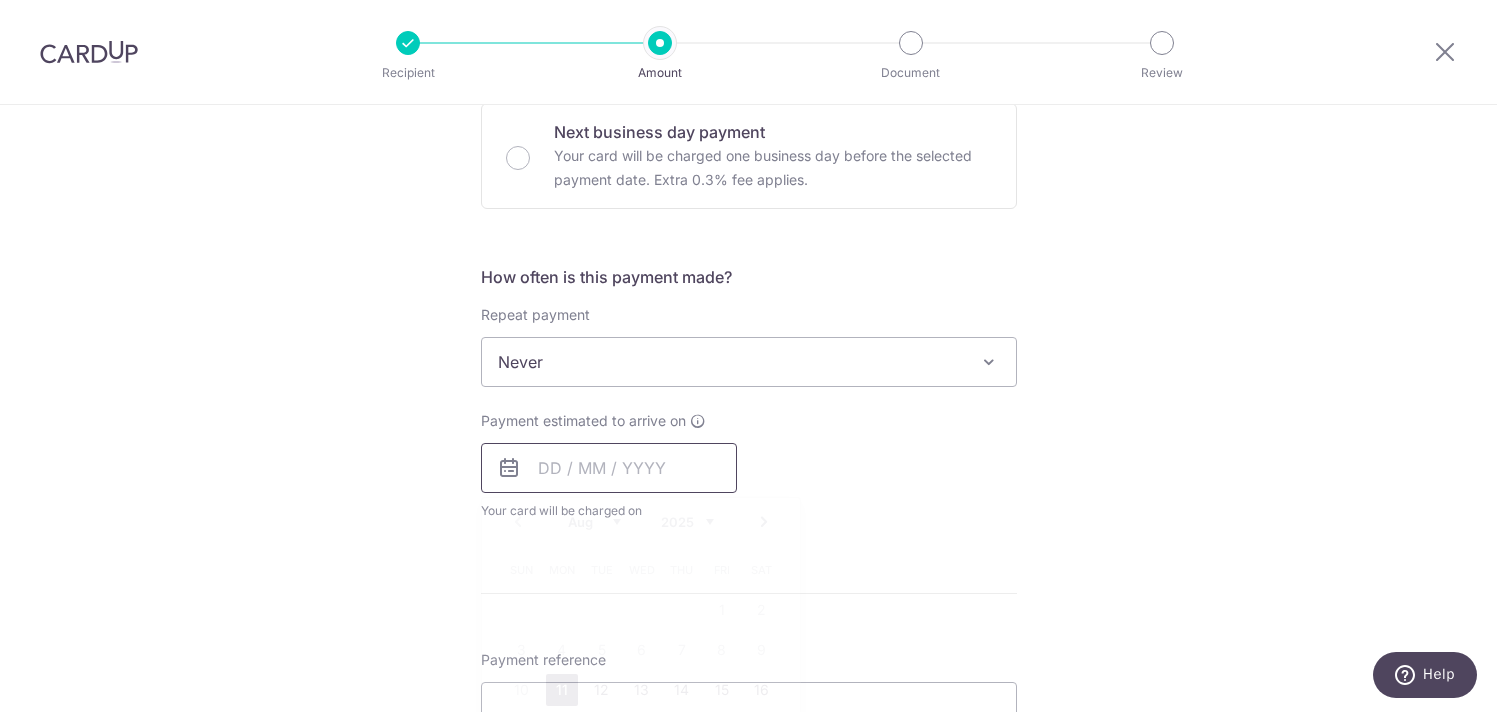 click at bounding box center (609, 468) 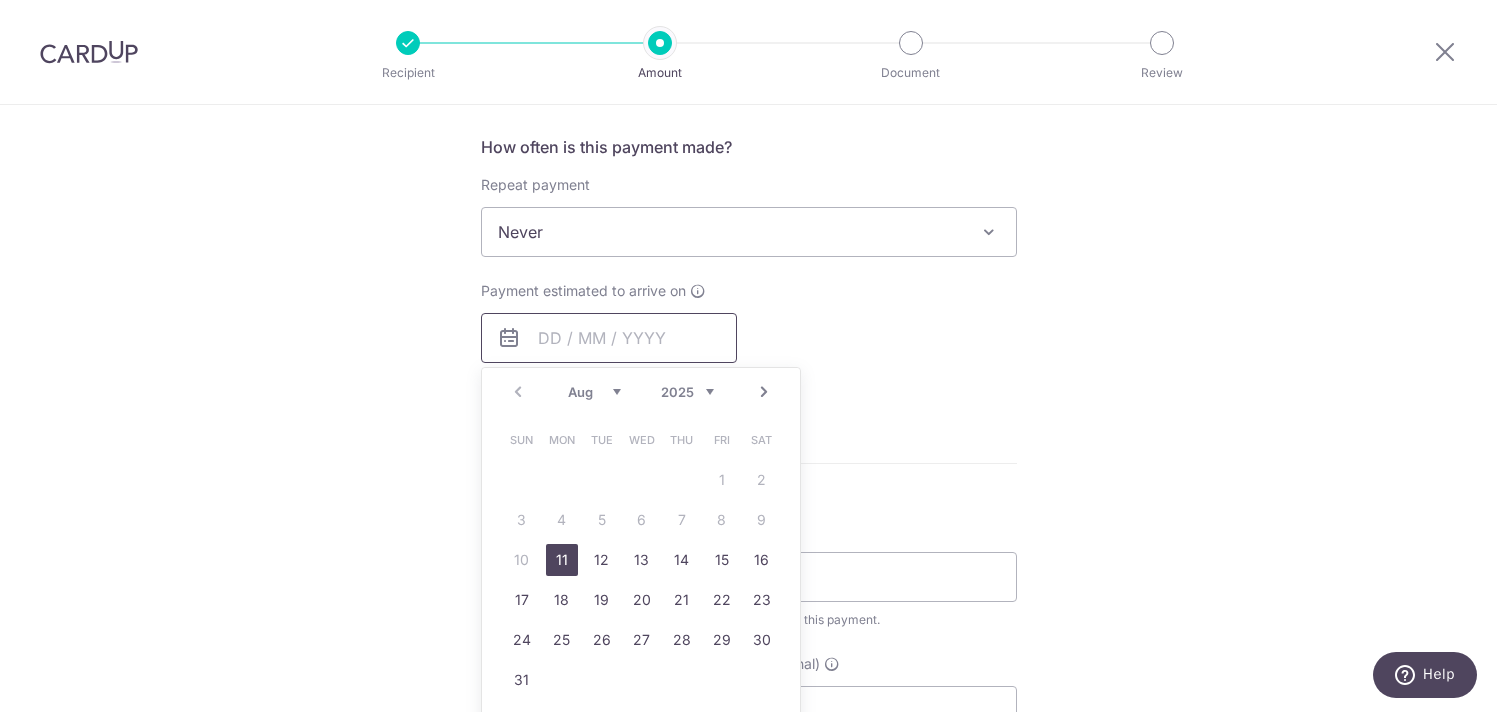scroll, scrollTop: 773, scrollLeft: 0, axis: vertical 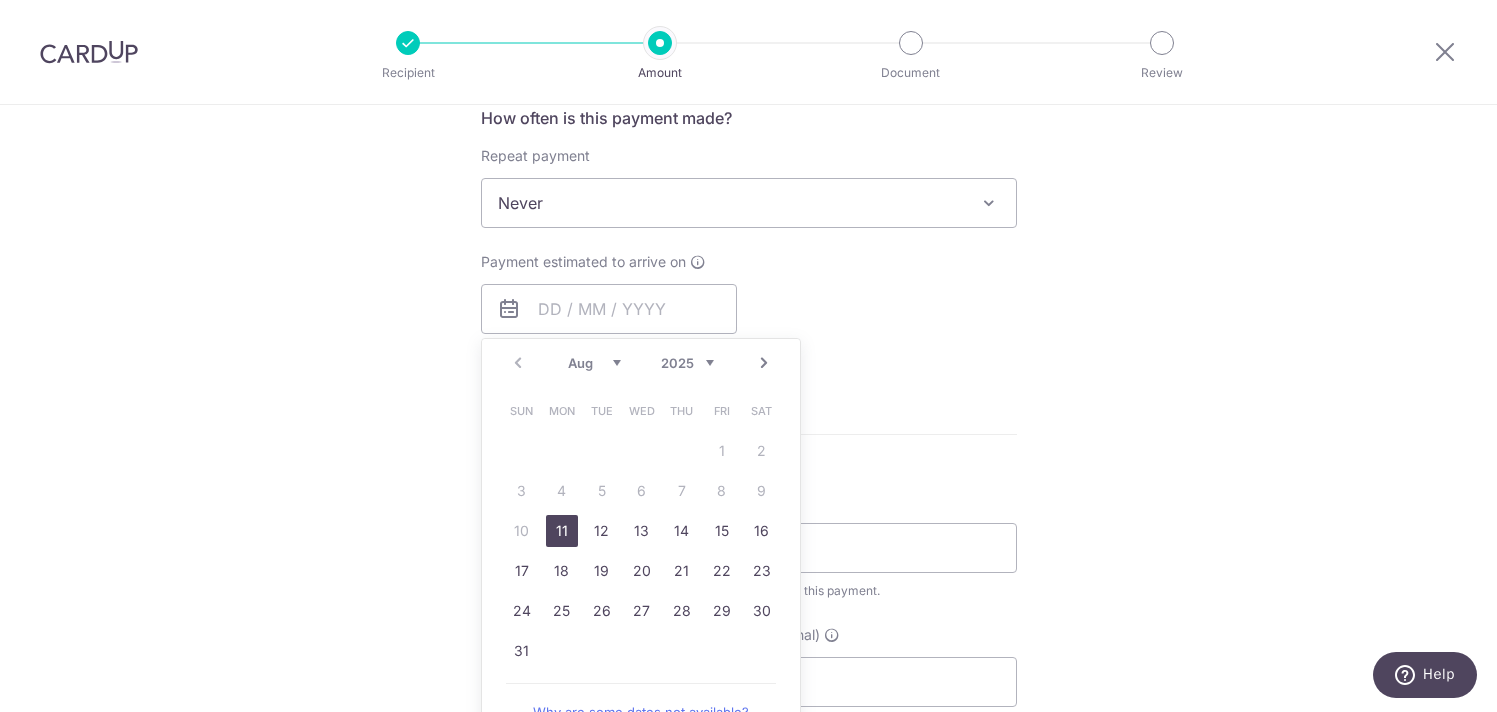 click on "11" at bounding box center [562, 531] 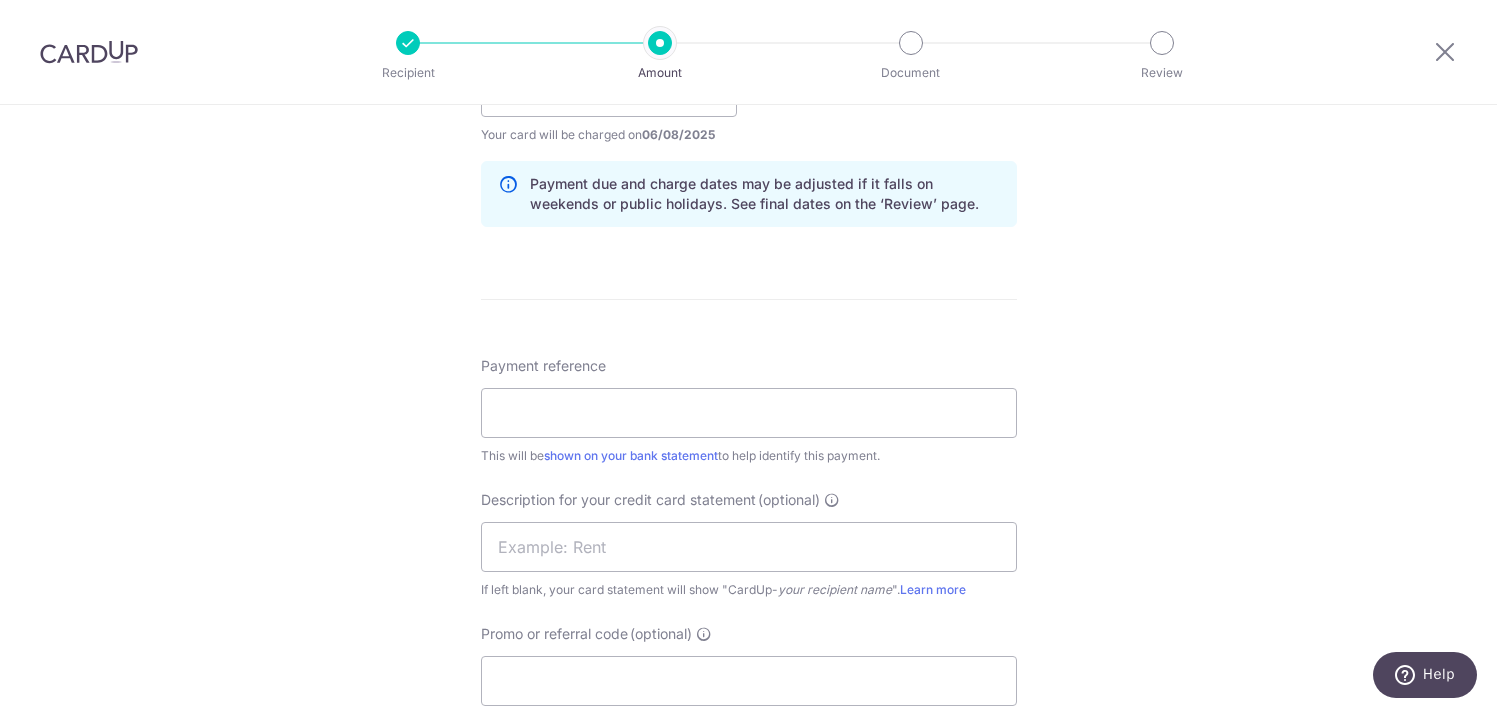 scroll, scrollTop: 1005, scrollLeft: 0, axis: vertical 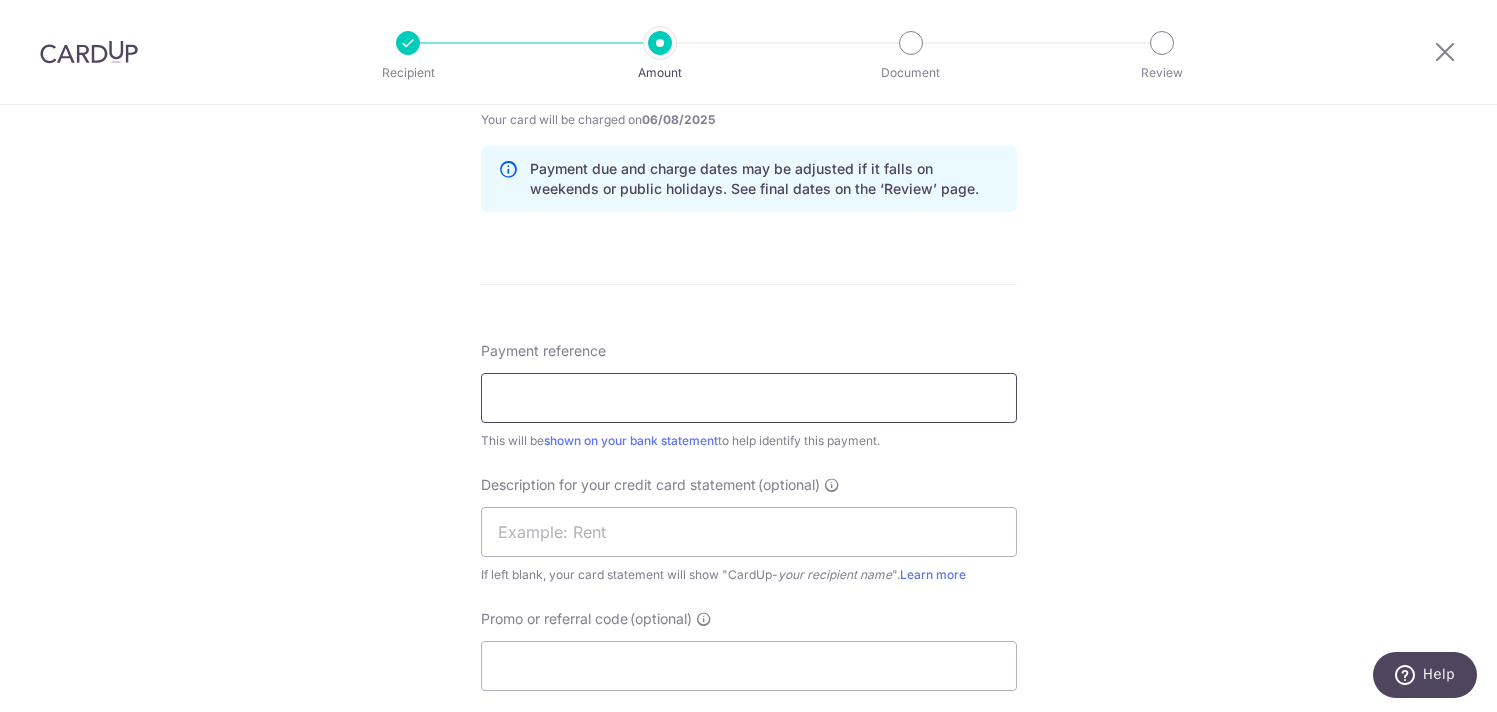 click on "Payment reference" at bounding box center [749, 398] 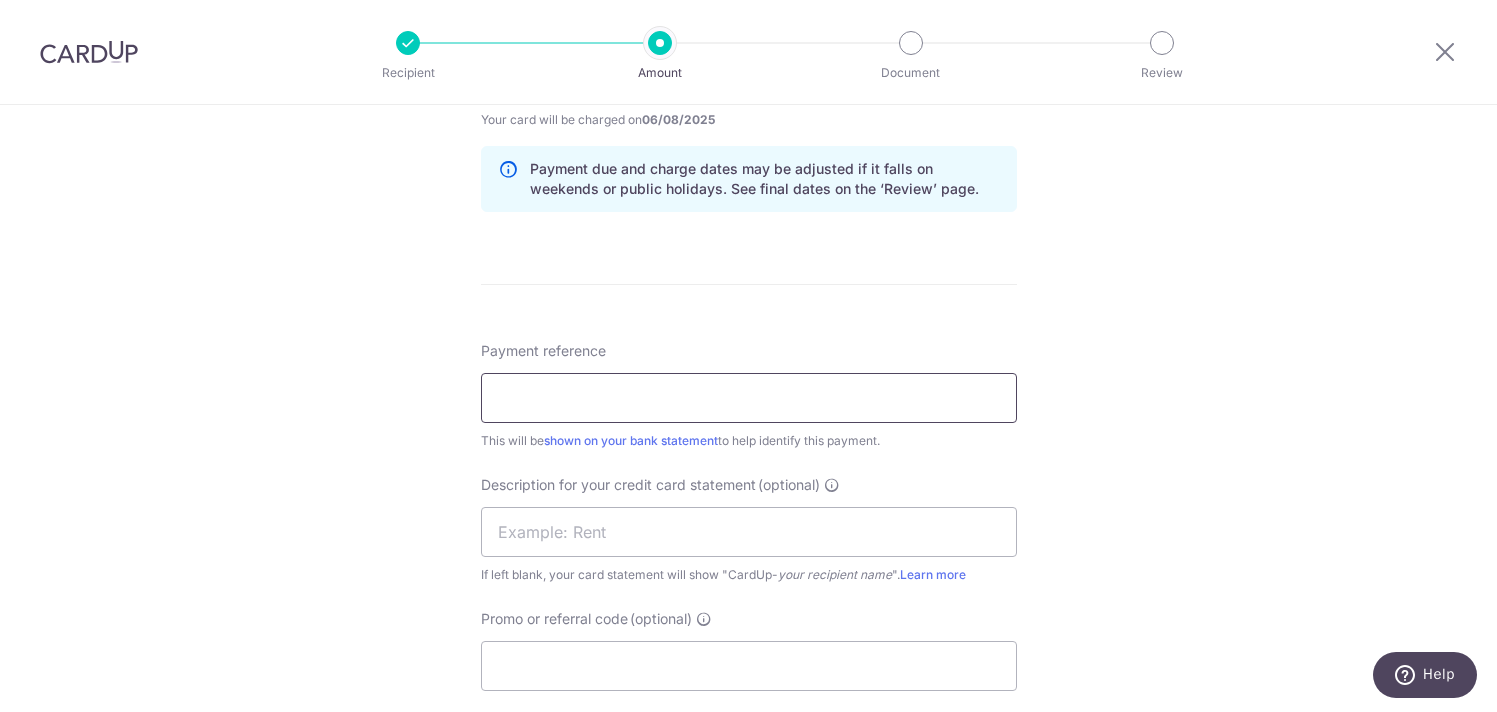 type on "TSW payroll" 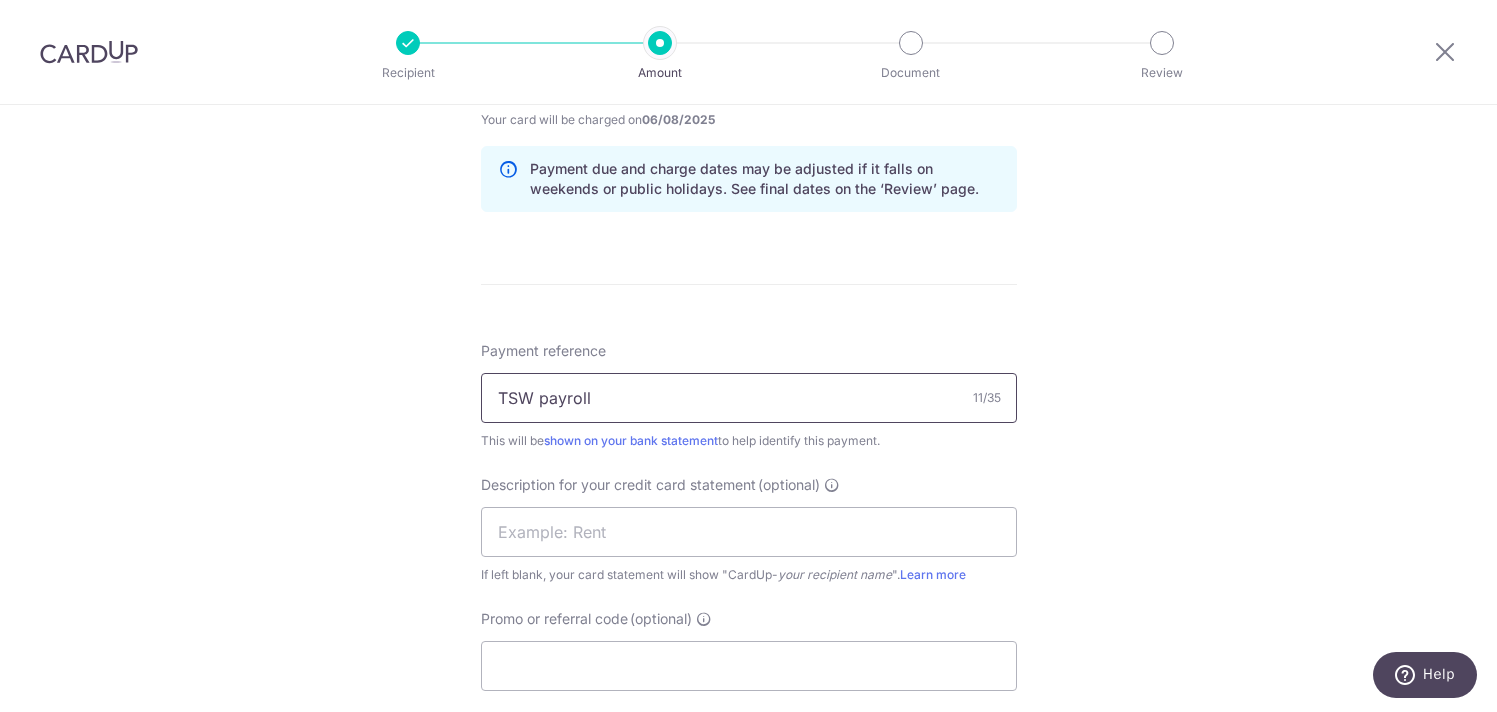 scroll, scrollTop: 1050, scrollLeft: 0, axis: vertical 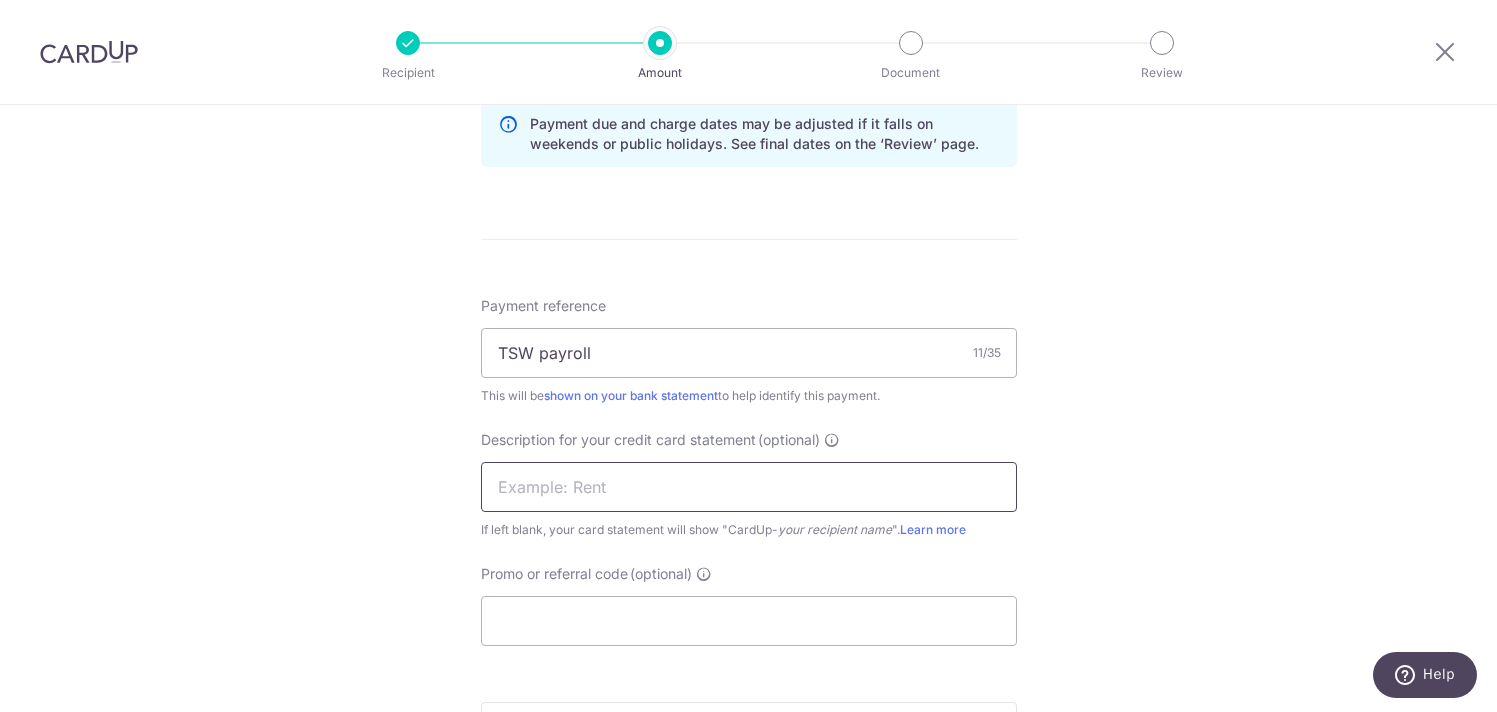 click at bounding box center [749, 487] 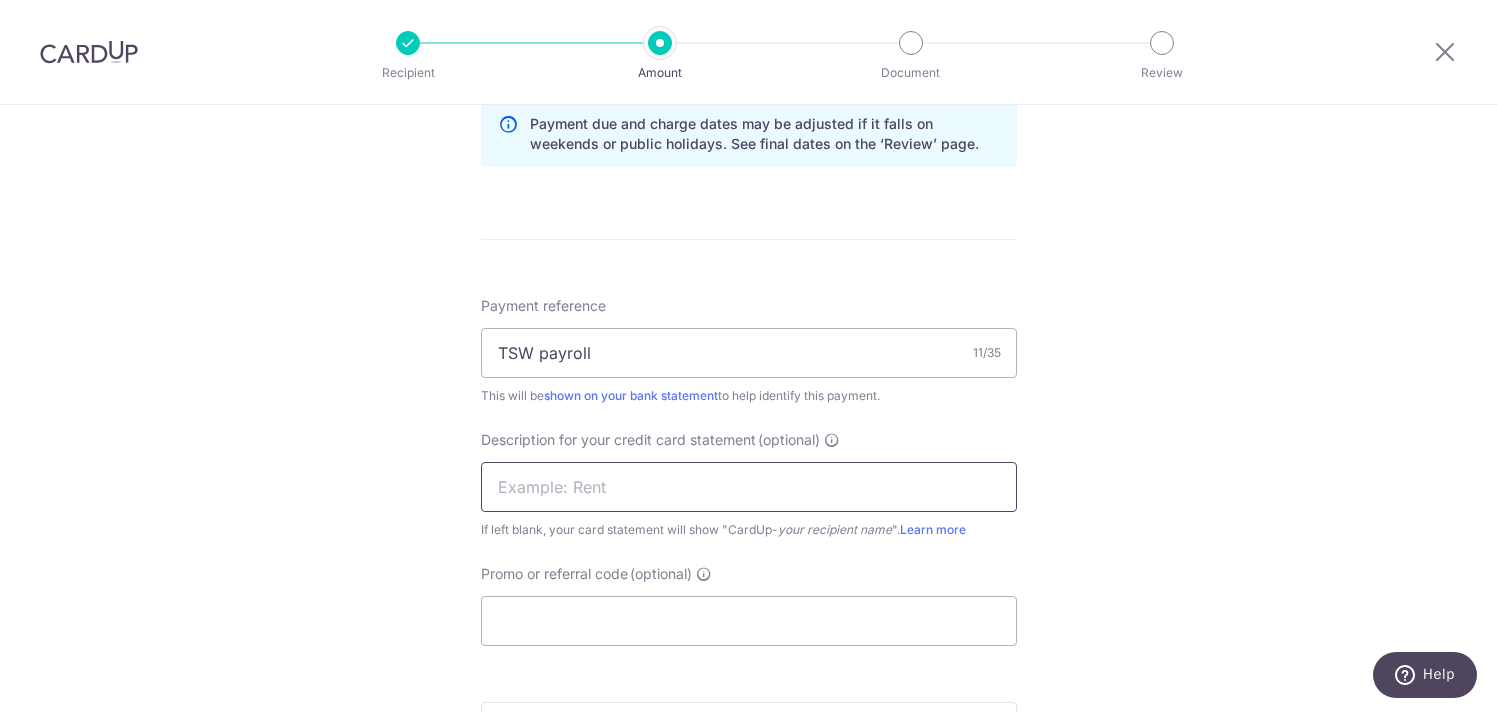 type on "TSW payroll Jul" 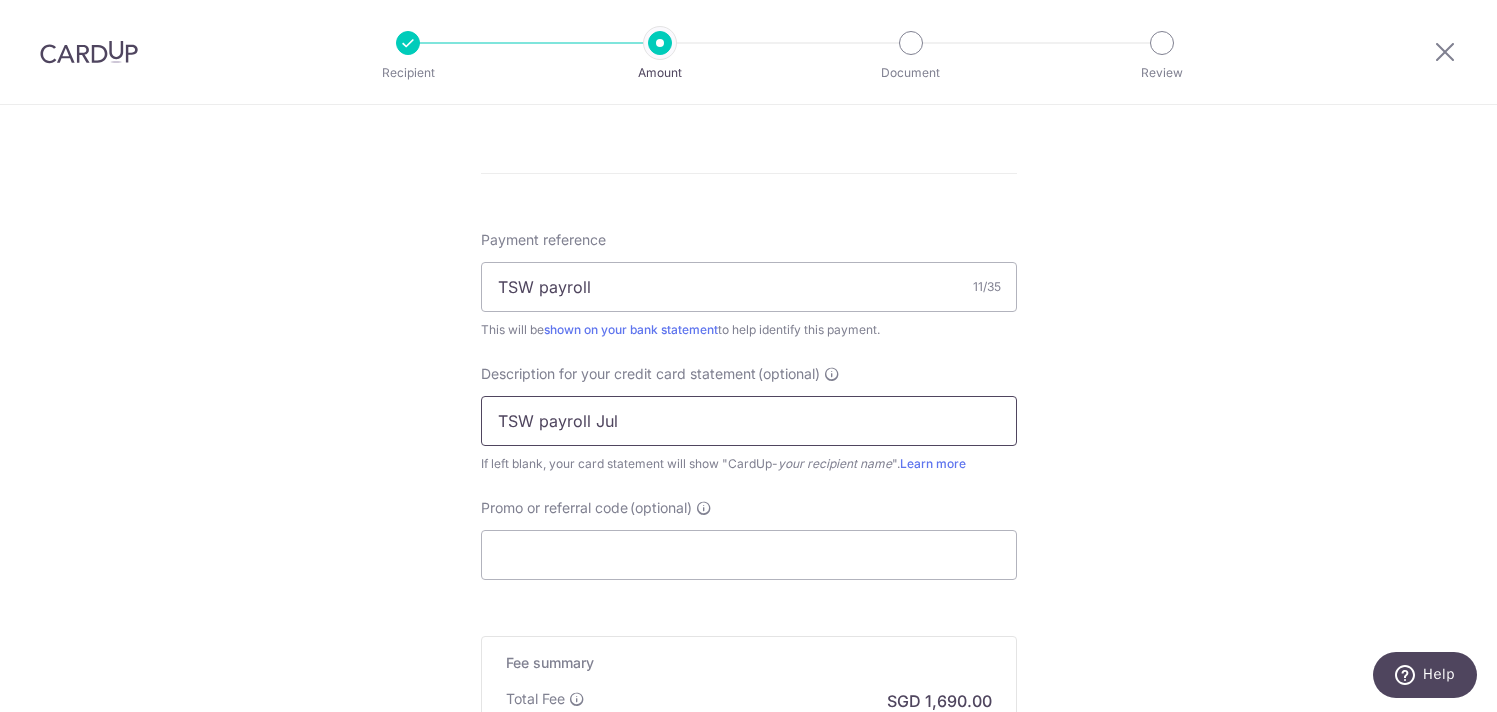 scroll, scrollTop: 1125, scrollLeft: 0, axis: vertical 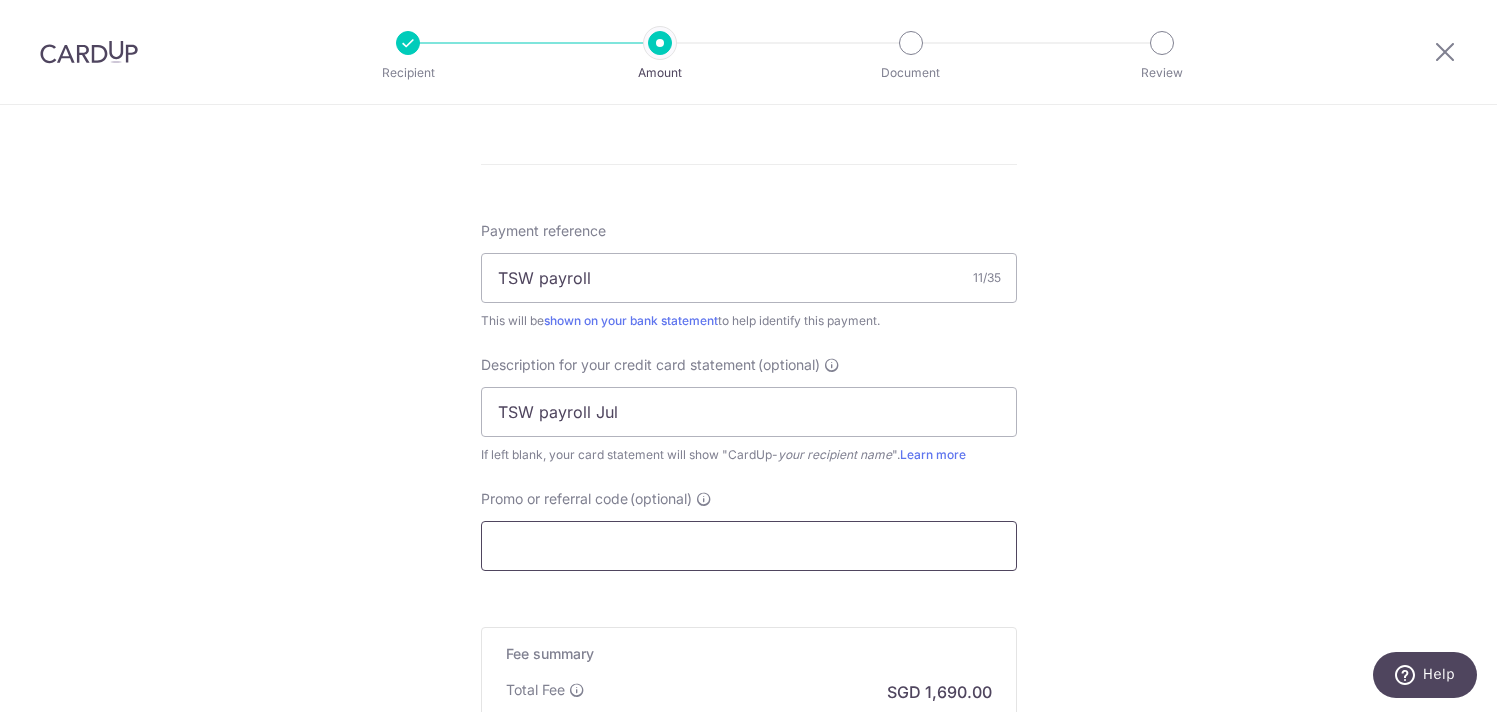 click on "Promo or referral code
(optional)" at bounding box center (749, 546) 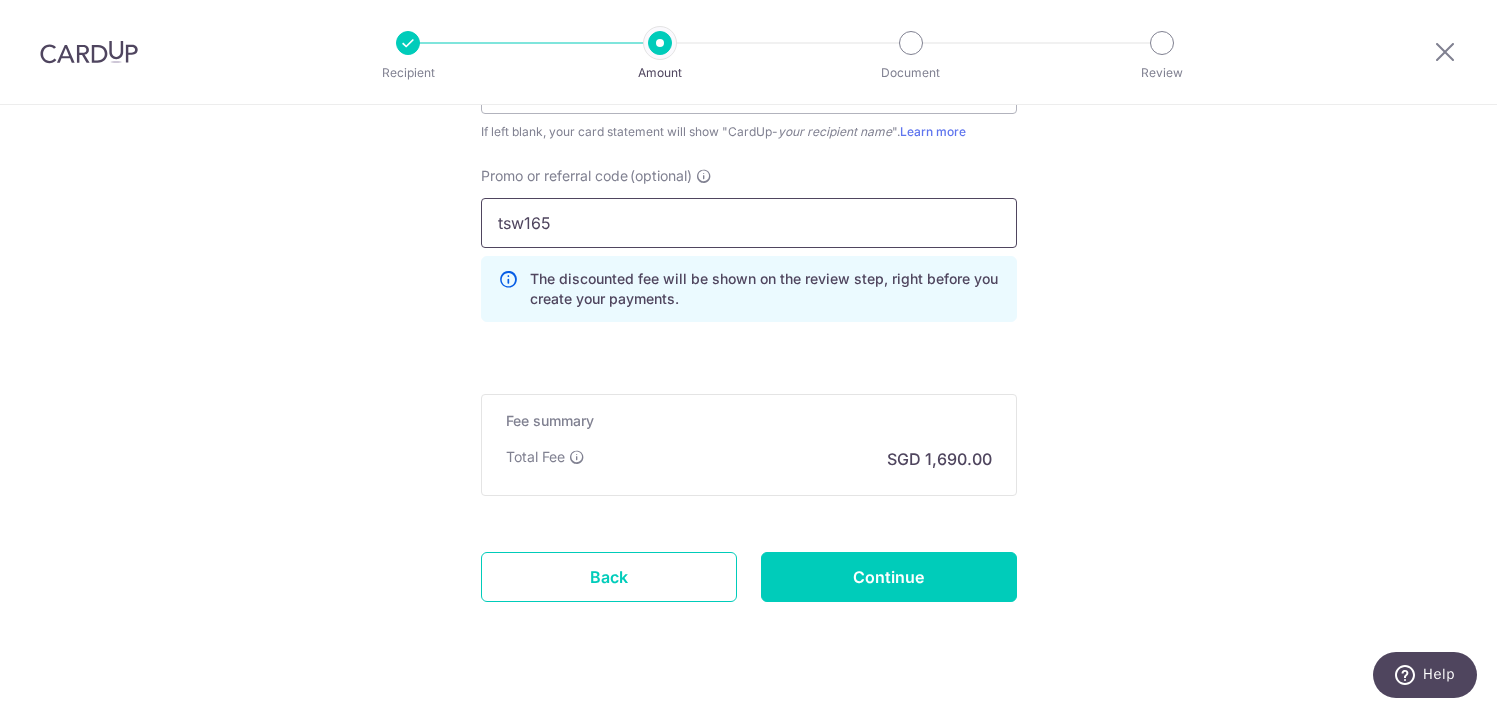 scroll, scrollTop: 1450, scrollLeft: 0, axis: vertical 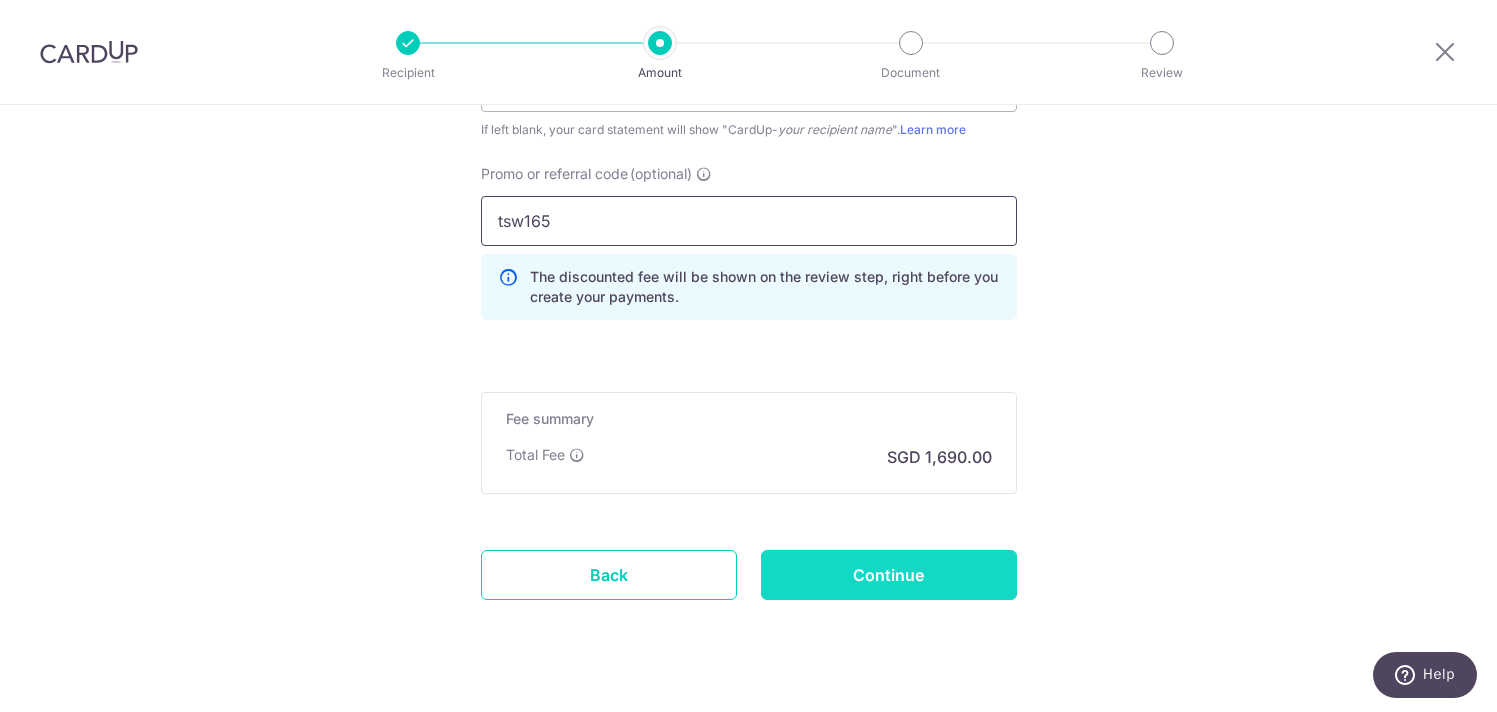type on "tsw165" 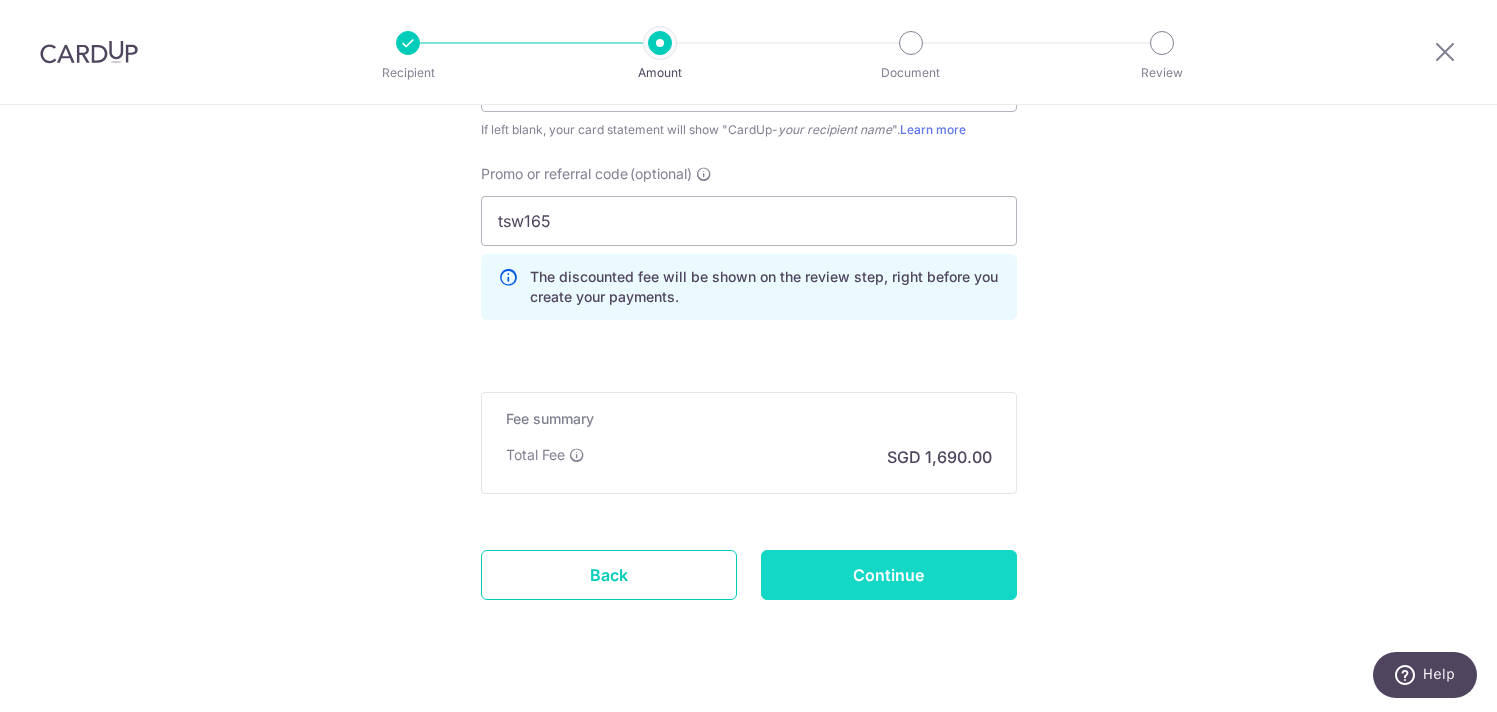 click on "Continue" at bounding box center (889, 575) 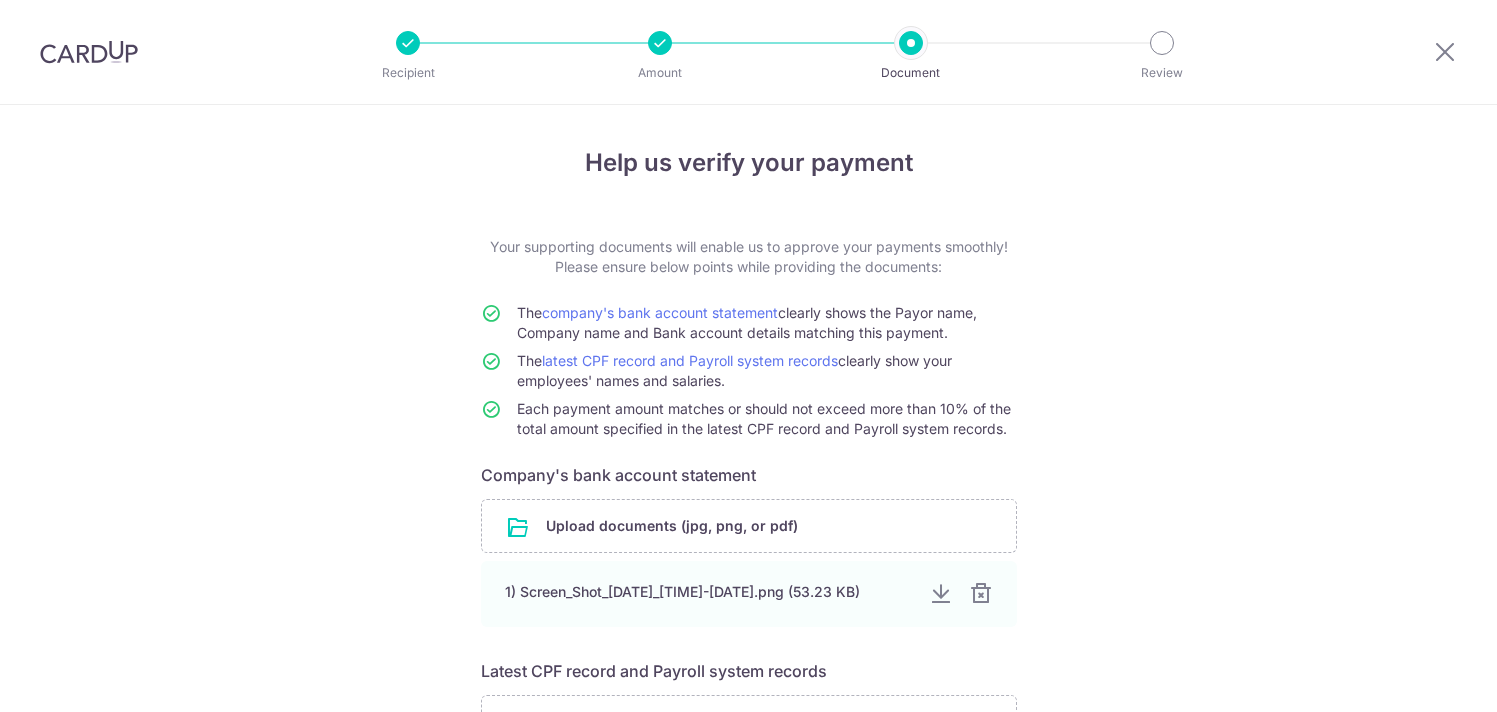 scroll, scrollTop: 0, scrollLeft: 0, axis: both 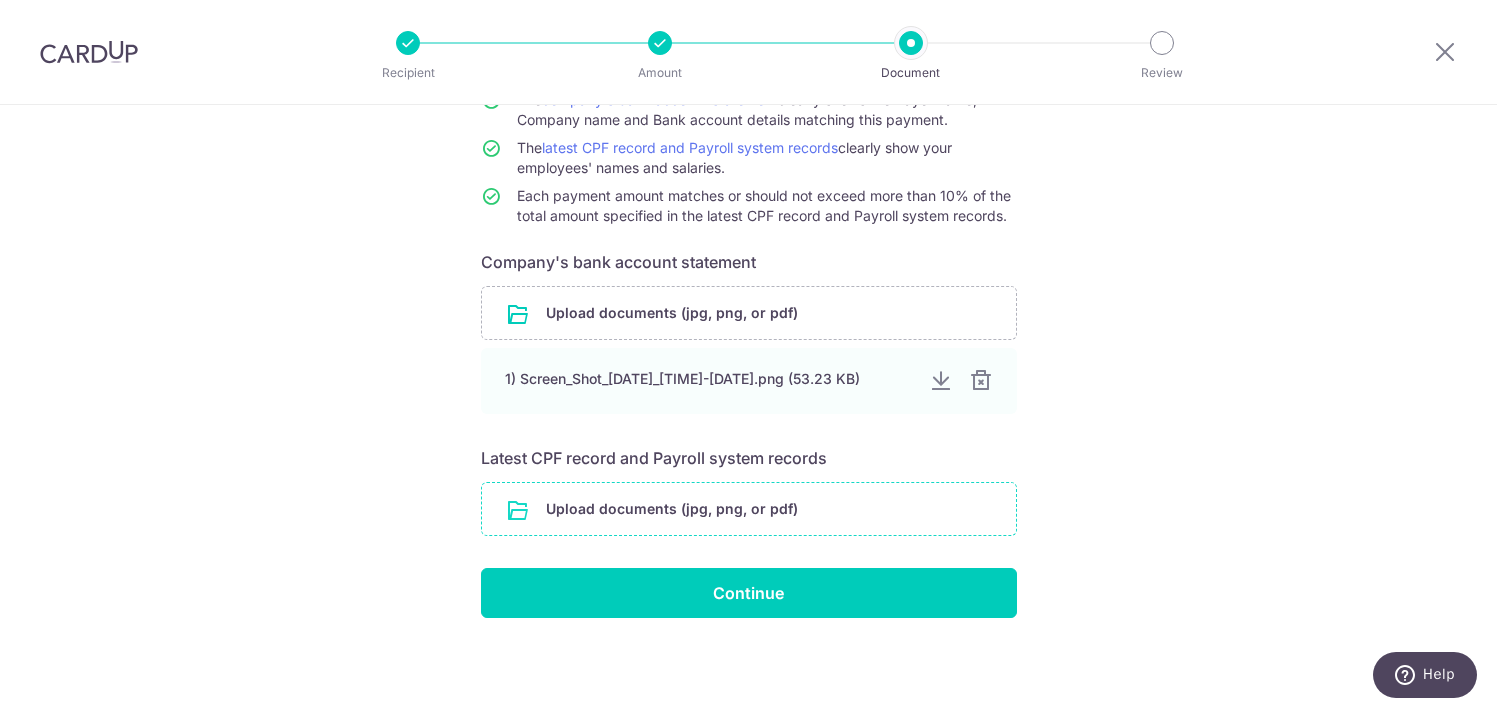 click at bounding box center [749, 509] 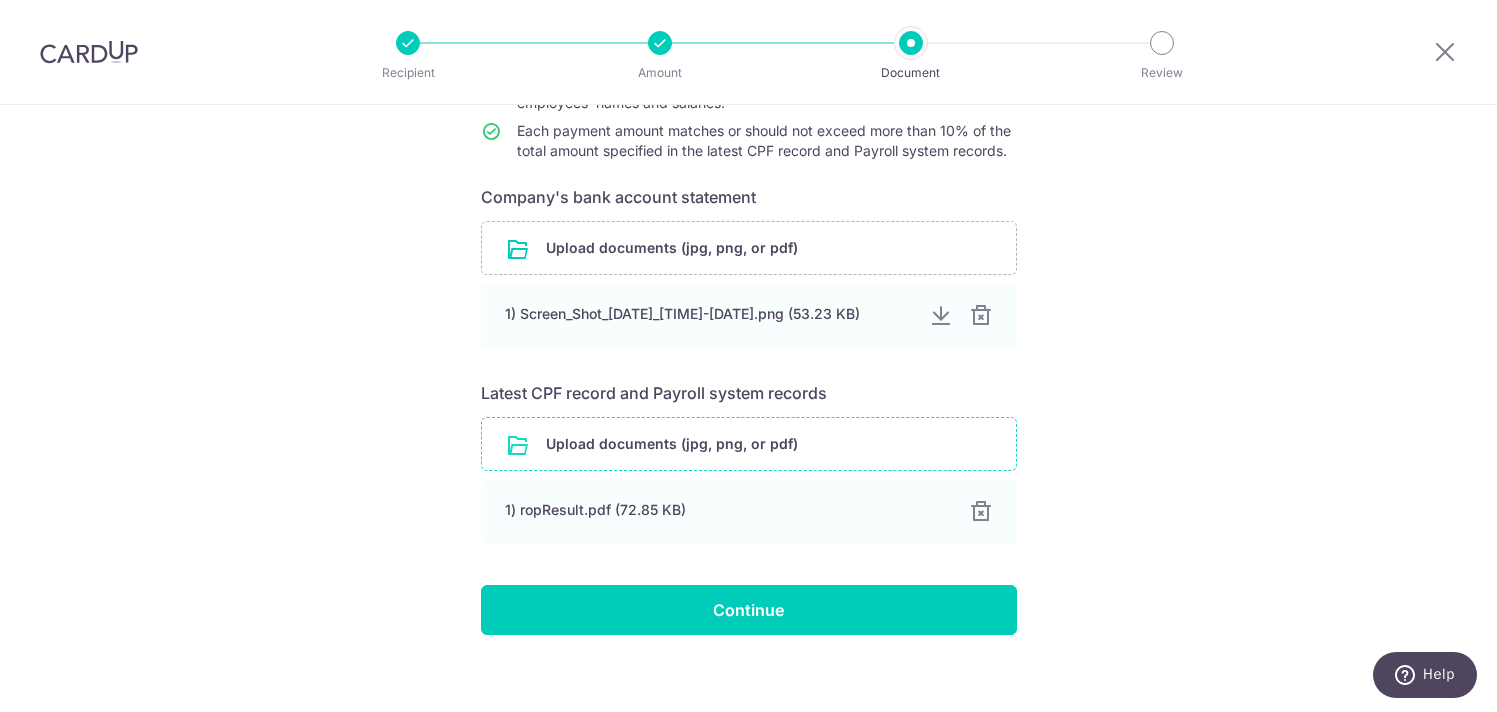 scroll, scrollTop: 280, scrollLeft: 0, axis: vertical 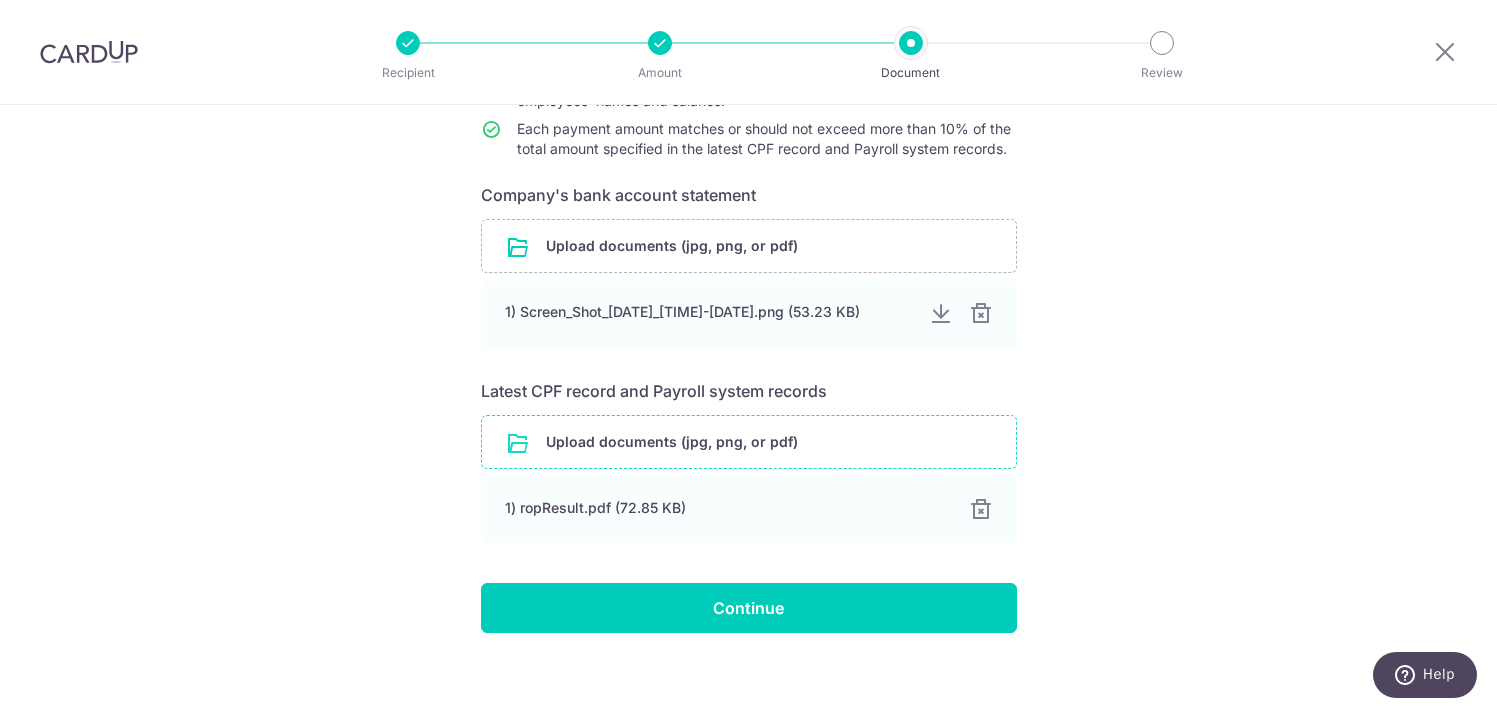 click at bounding box center (749, 442) 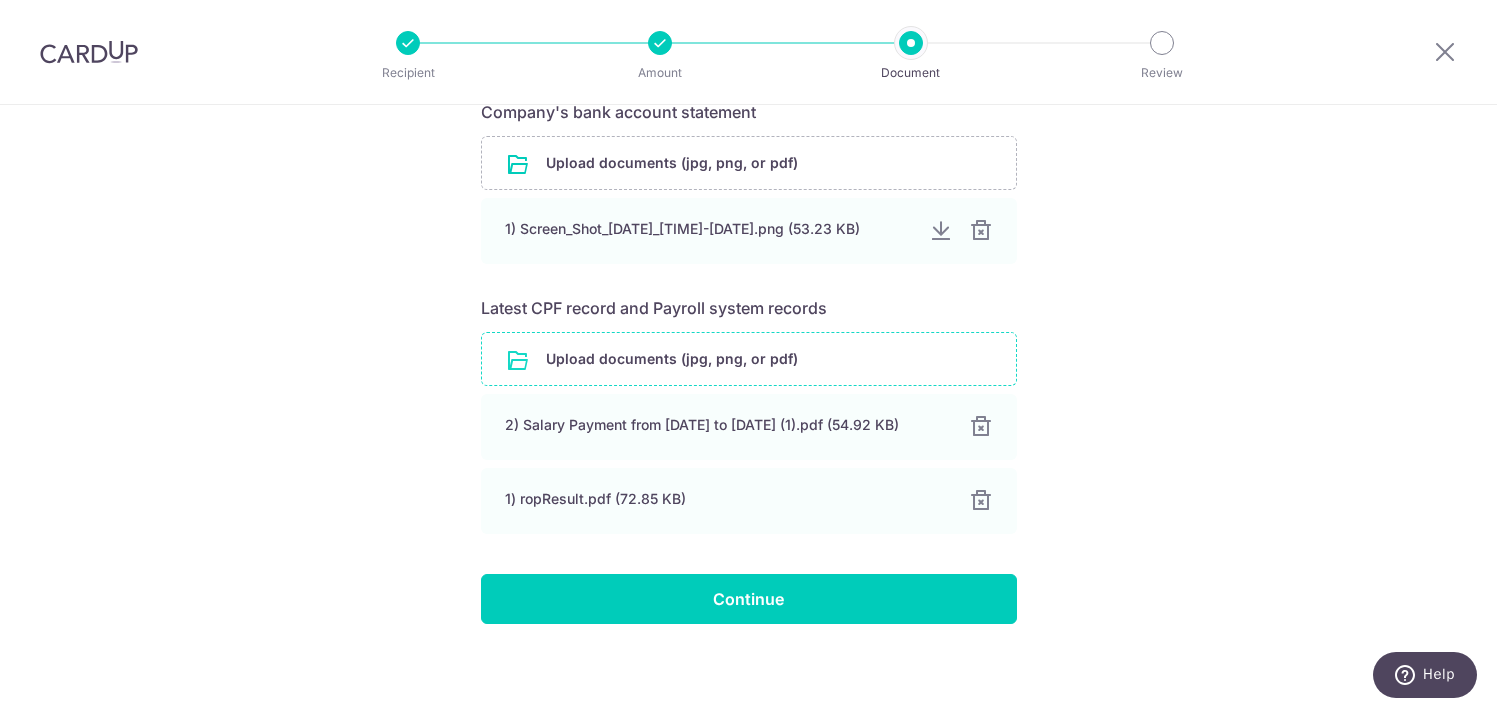 scroll, scrollTop: 365, scrollLeft: 0, axis: vertical 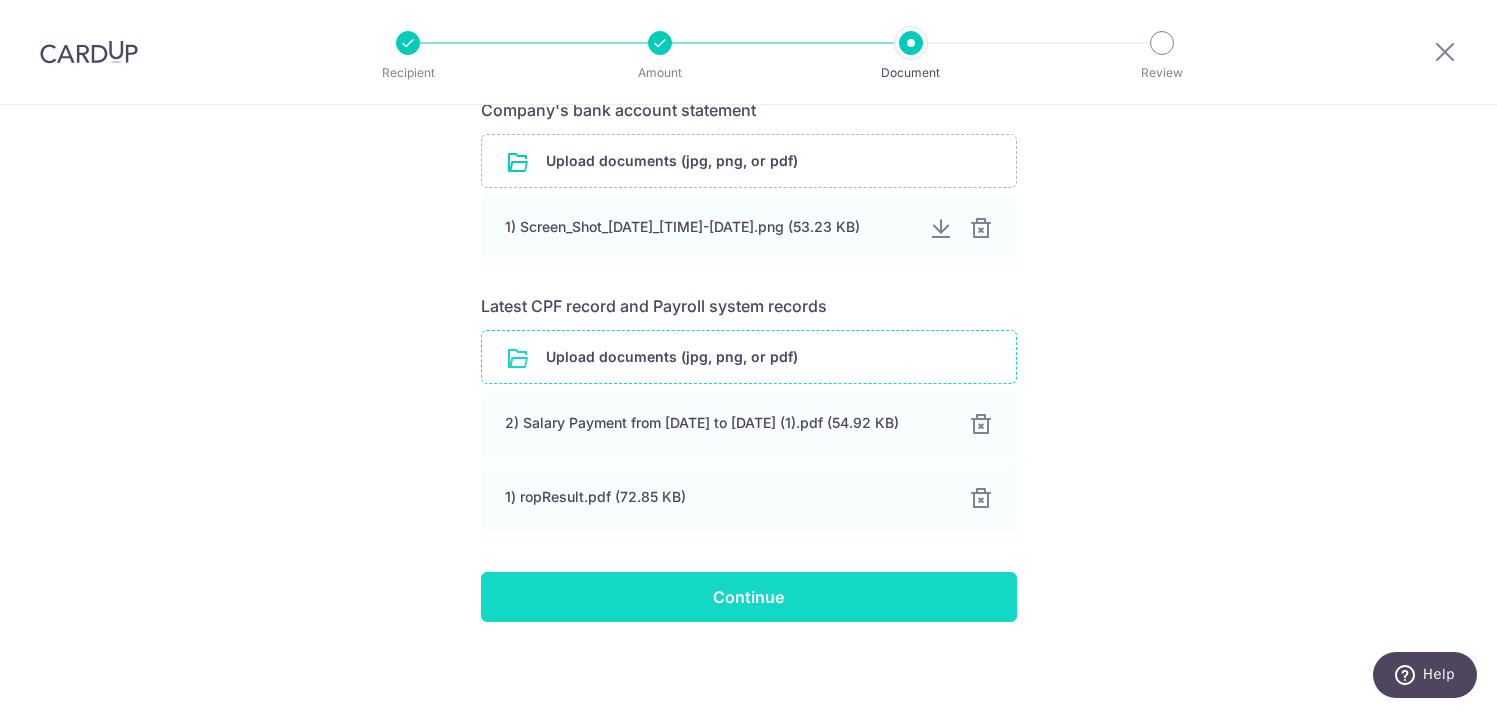 click on "Continue" at bounding box center (749, 597) 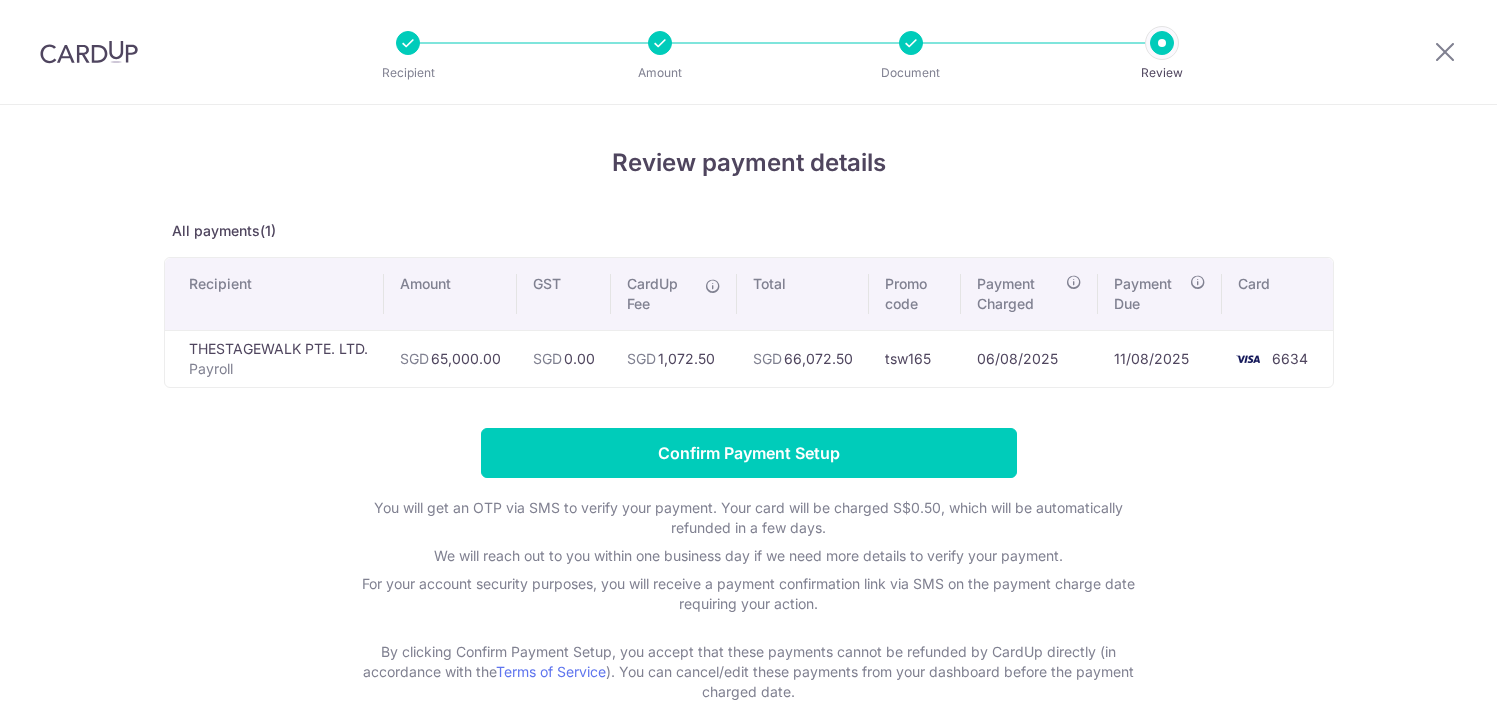 scroll, scrollTop: 0, scrollLeft: 0, axis: both 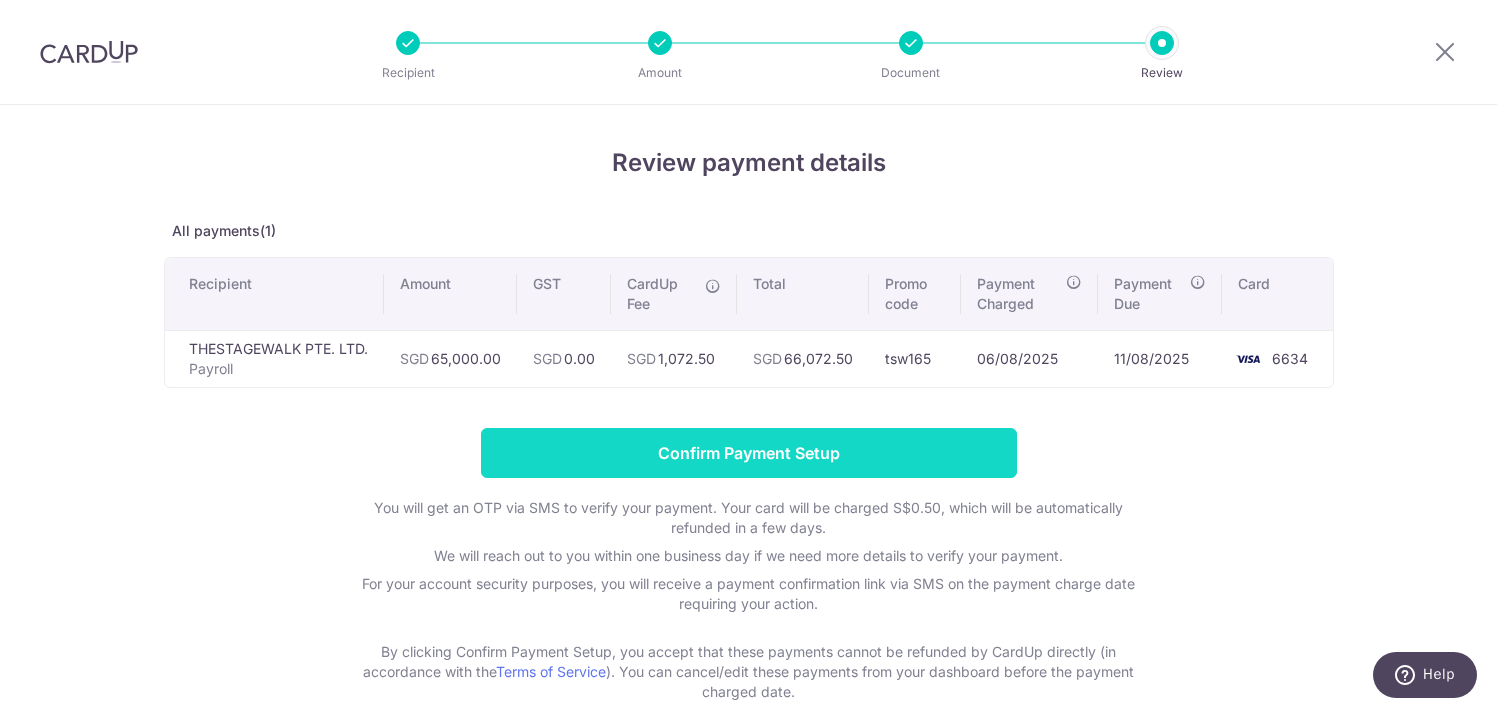 click on "Confirm Payment Setup" at bounding box center [749, 453] 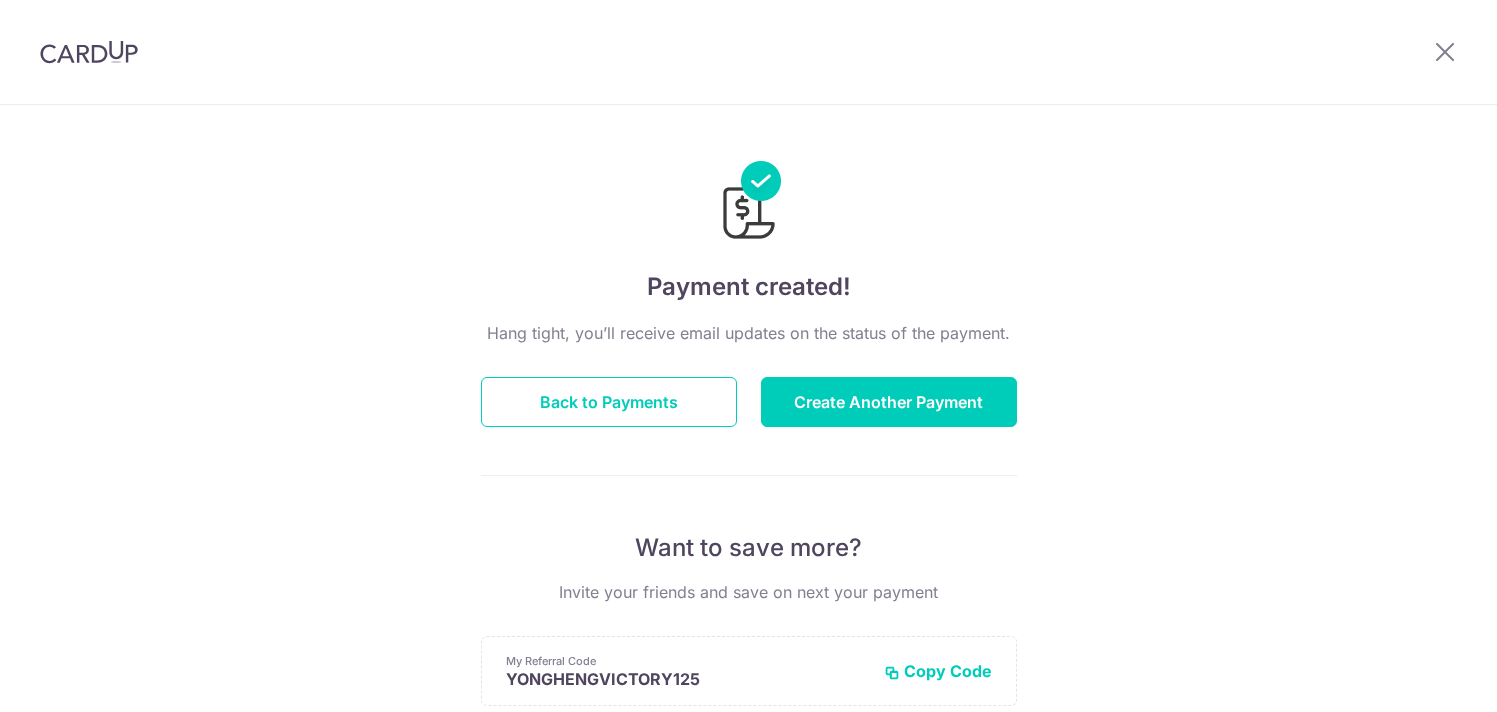 scroll, scrollTop: 0, scrollLeft: 0, axis: both 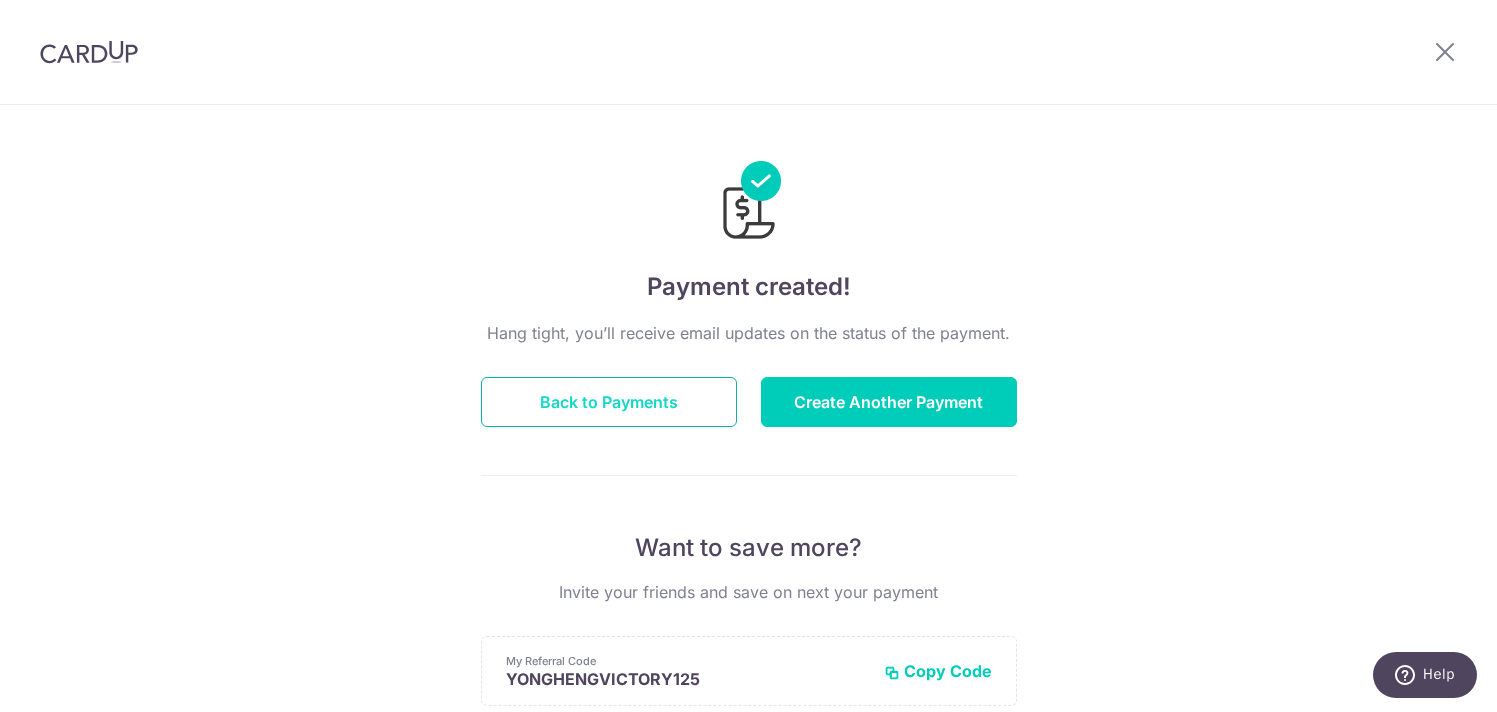 click on "Back to Payments" at bounding box center [609, 402] 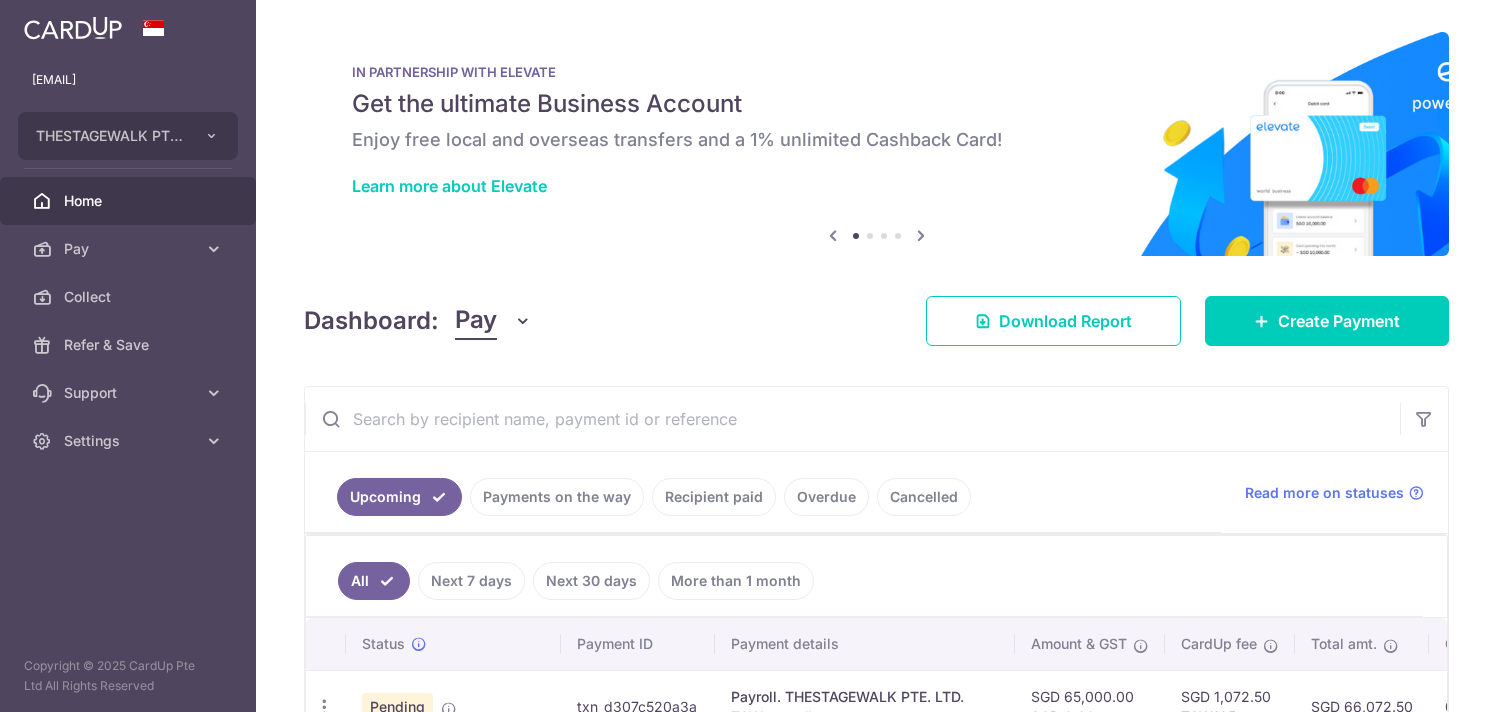 scroll, scrollTop: 0, scrollLeft: 0, axis: both 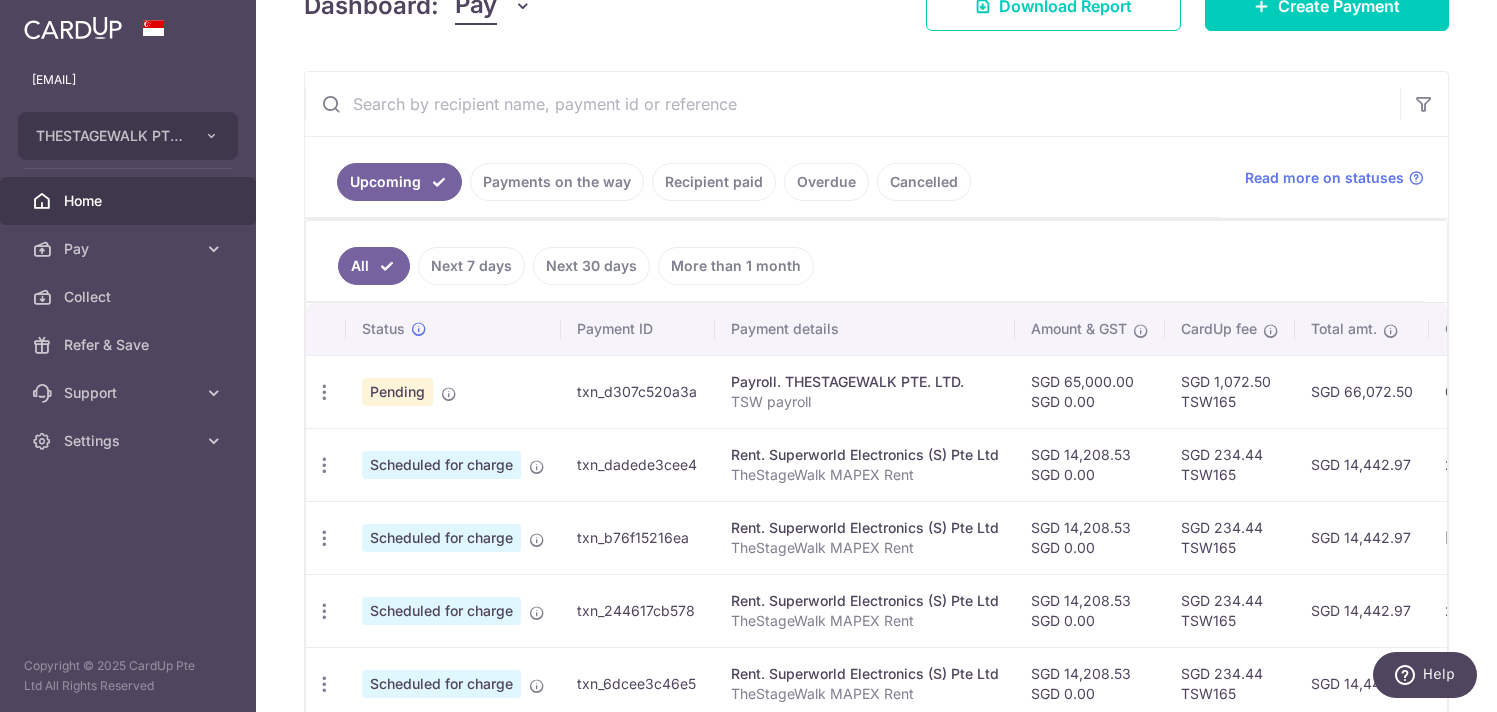 click on "Pending" at bounding box center (453, 391) 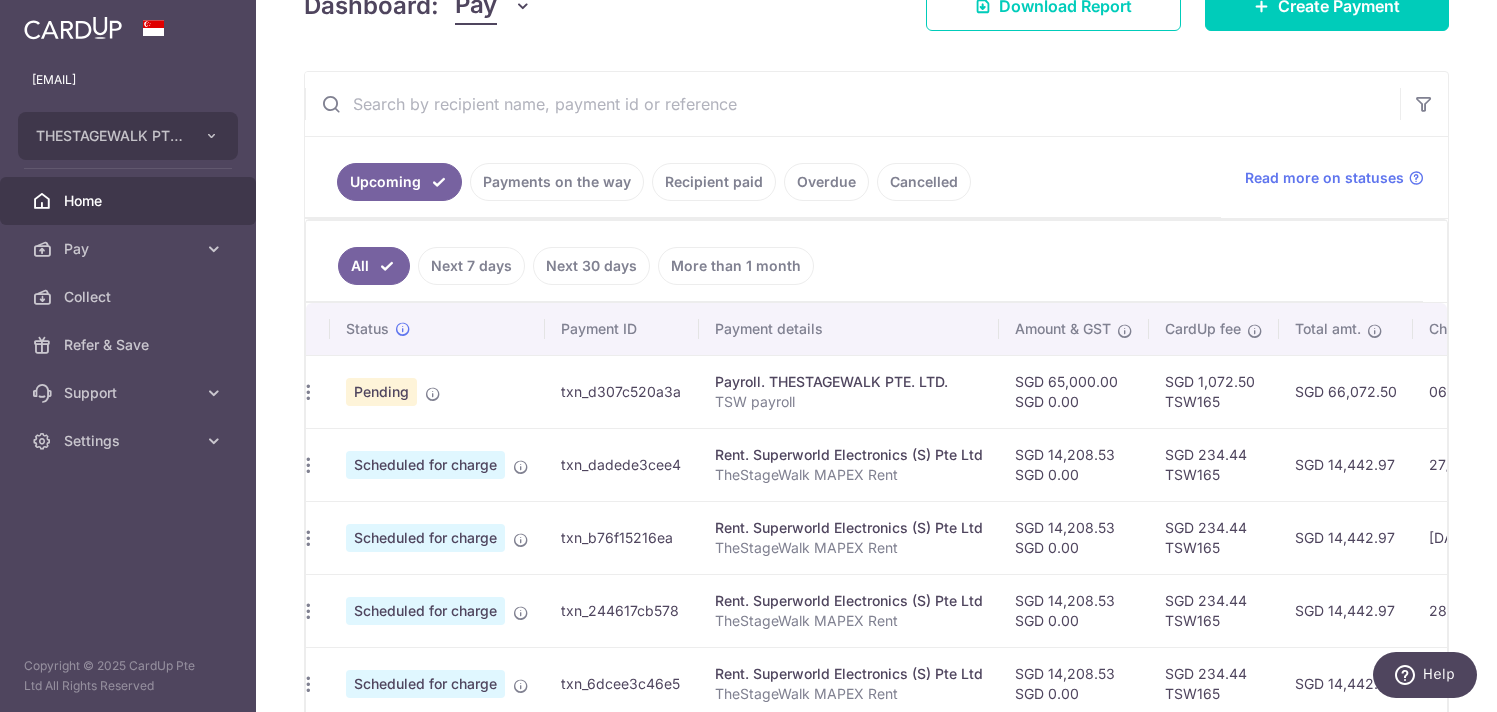 scroll, scrollTop: 0, scrollLeft: 0, axis: both 